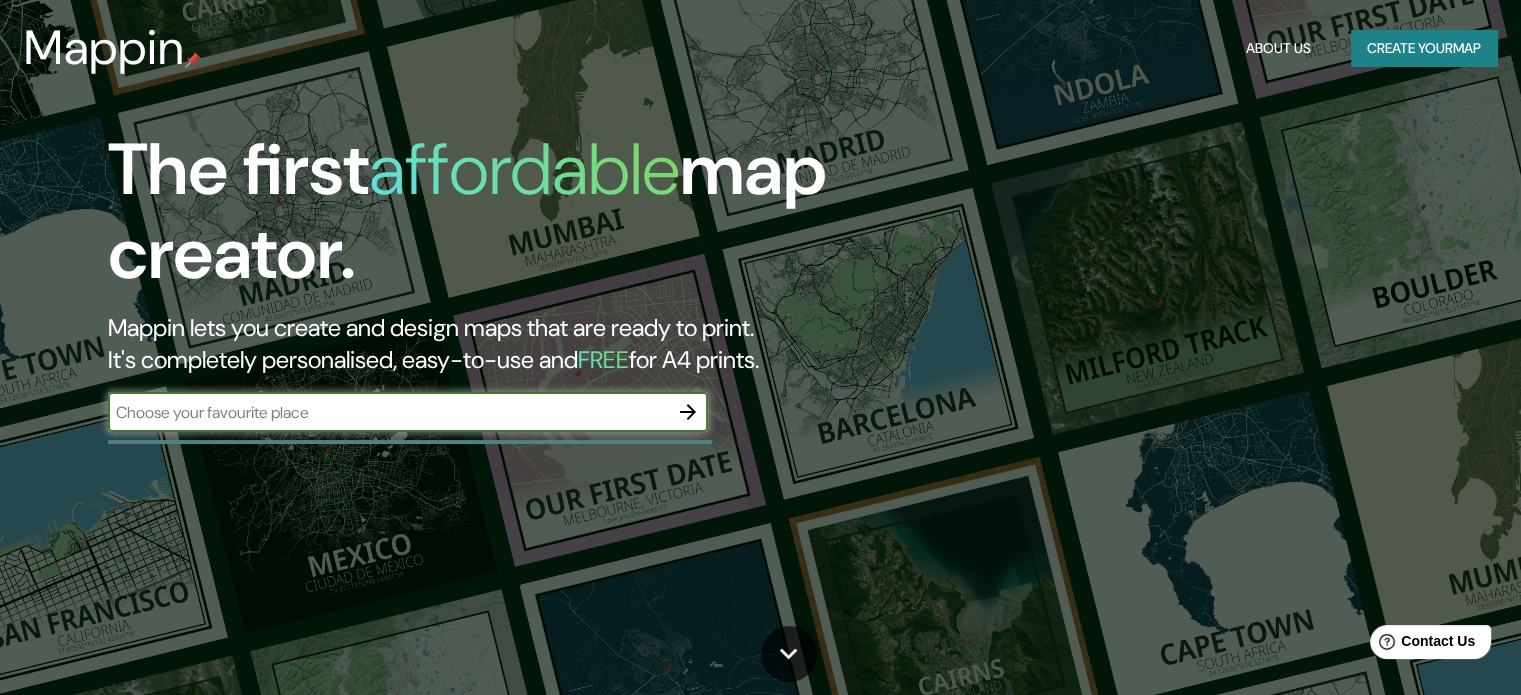scroll, scrollTop: 100, scrollLeft: 0, axis: vertical 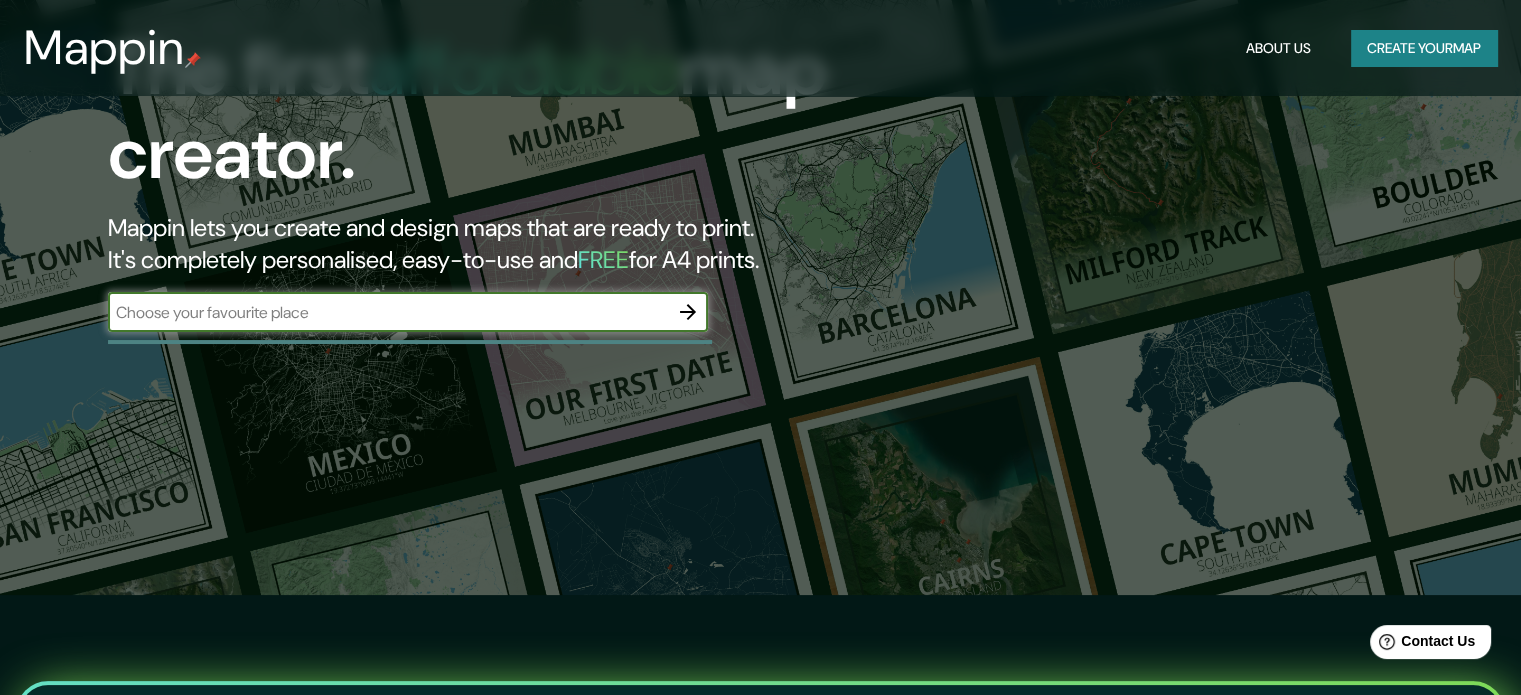 click at bounding box center (388, 312) 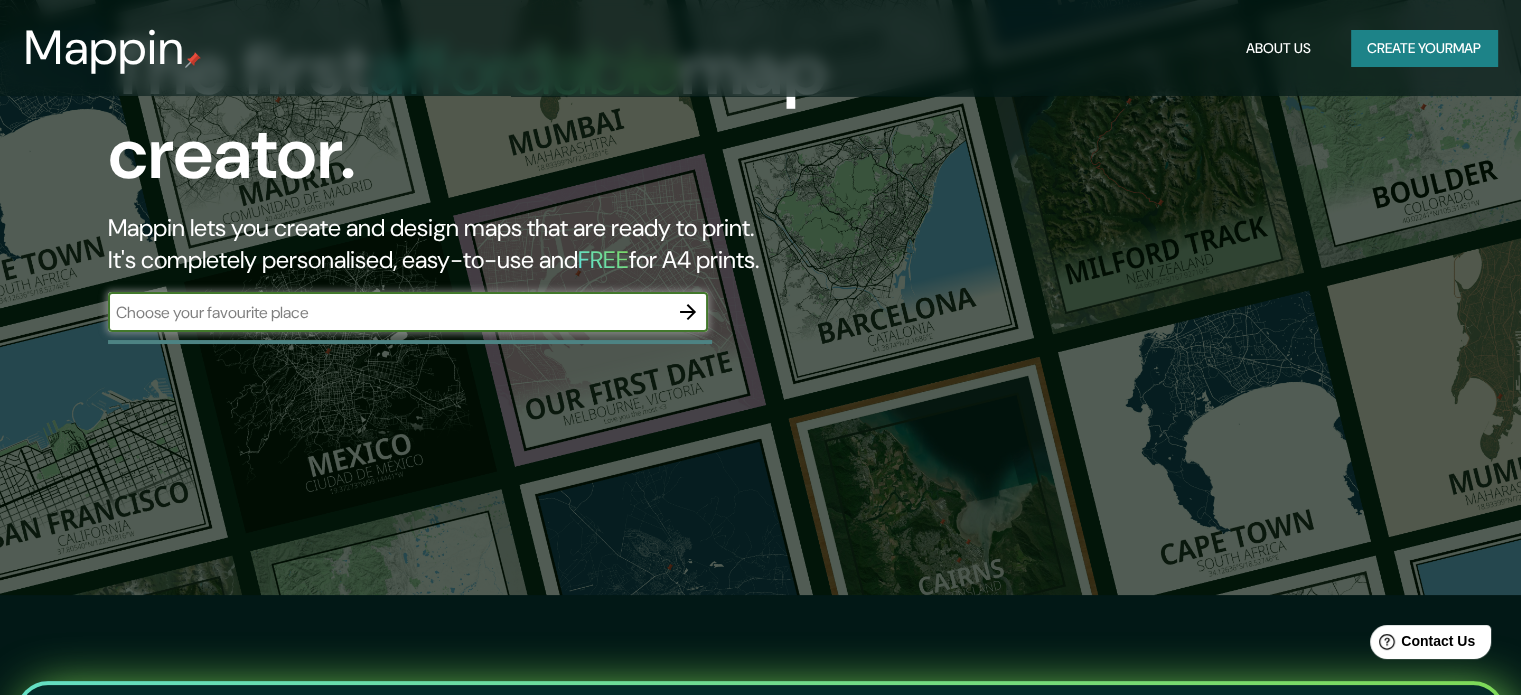 type on "l" 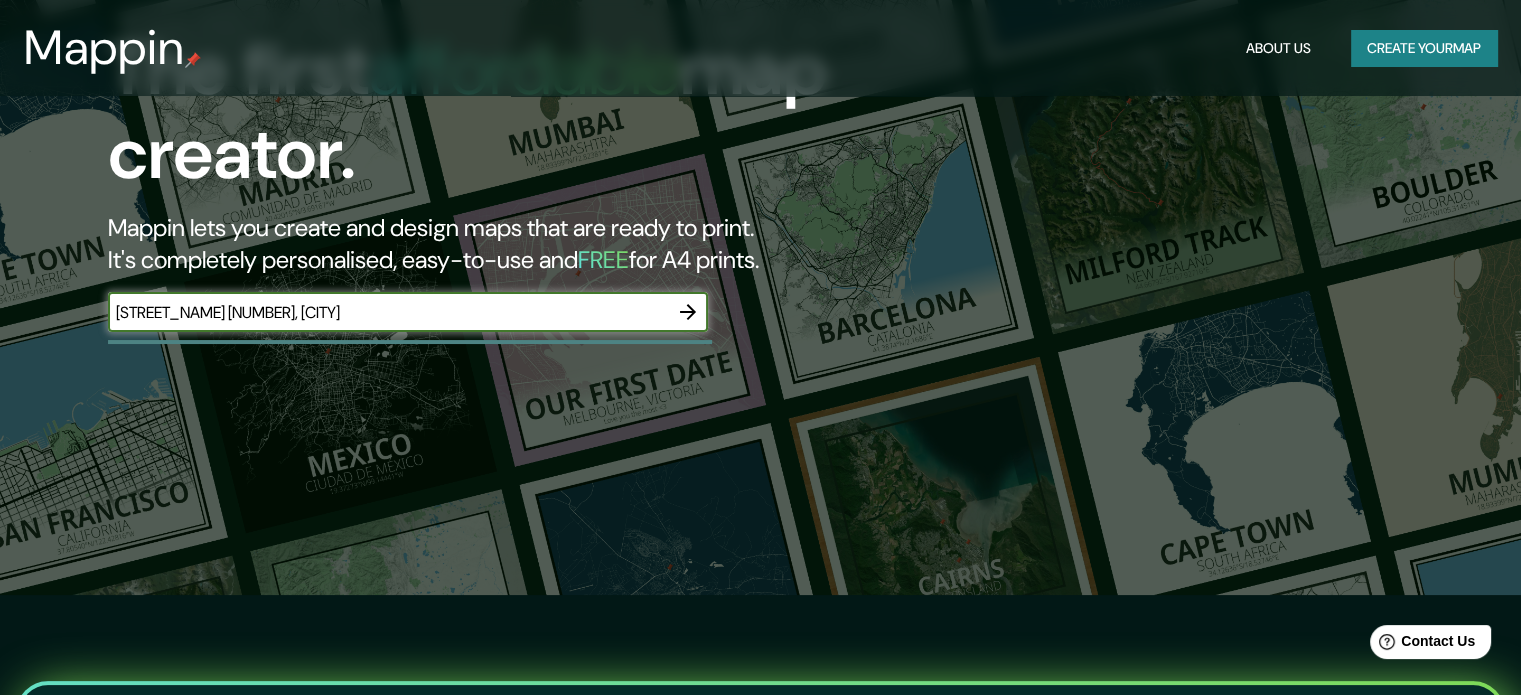 type on "[STREET_NAME] [NUMBER], [CITY]" 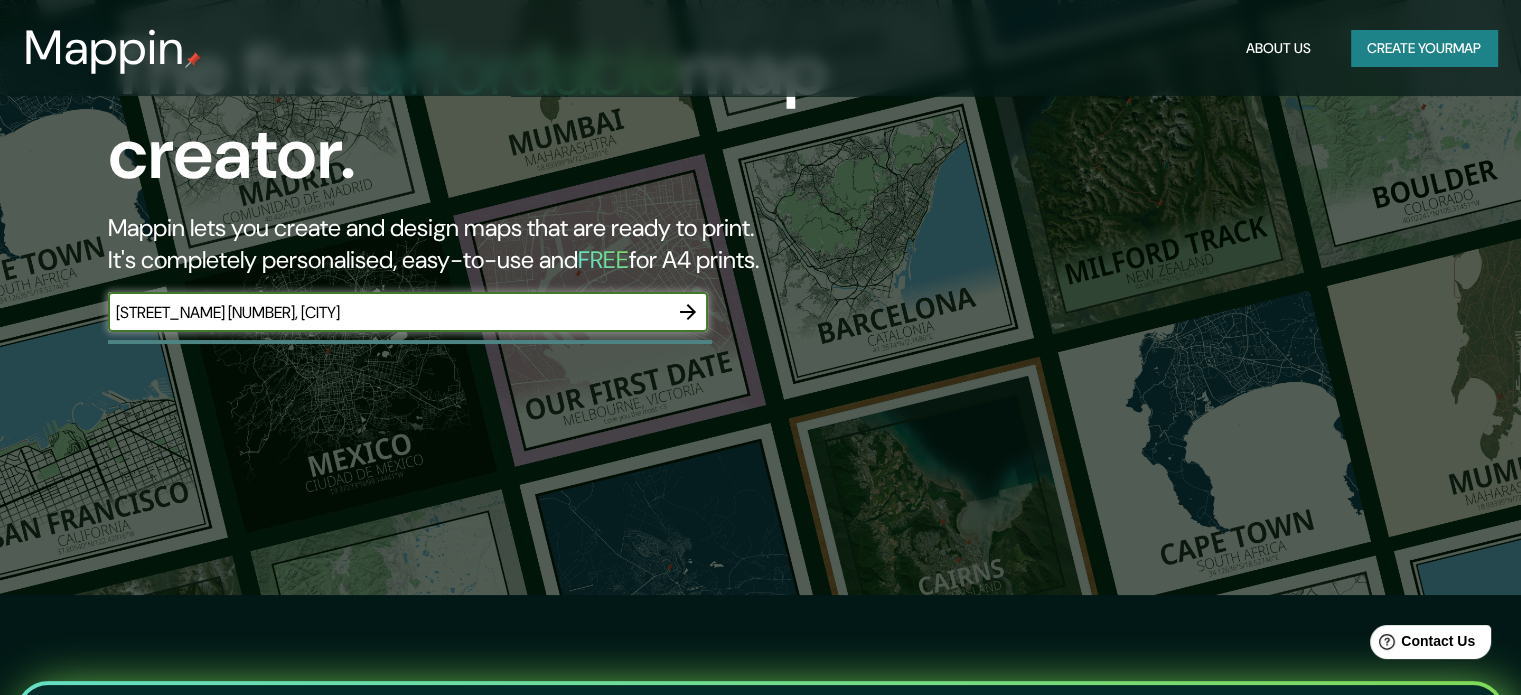 click 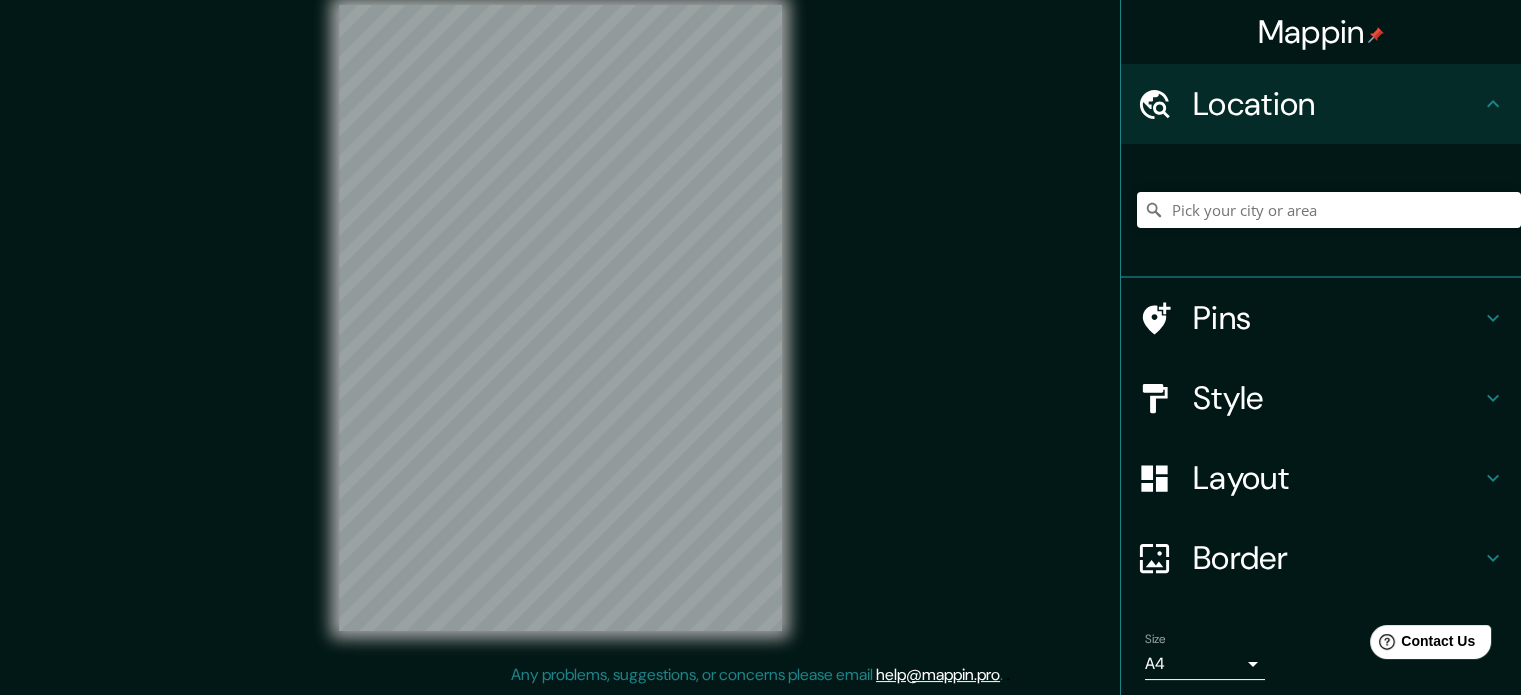 scroll, scrollTop: 0, scrollLeft: 0, axis: both 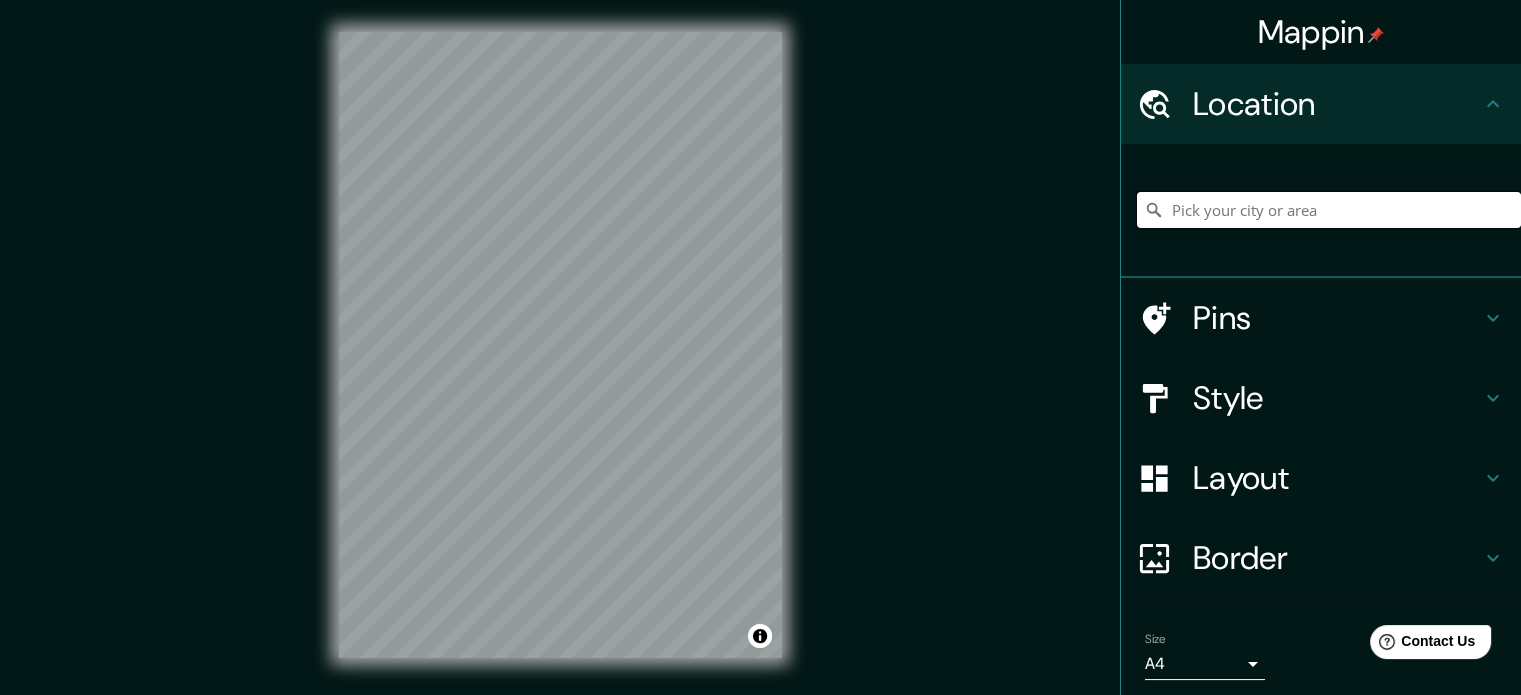 click at bounding box center (1329, 210) 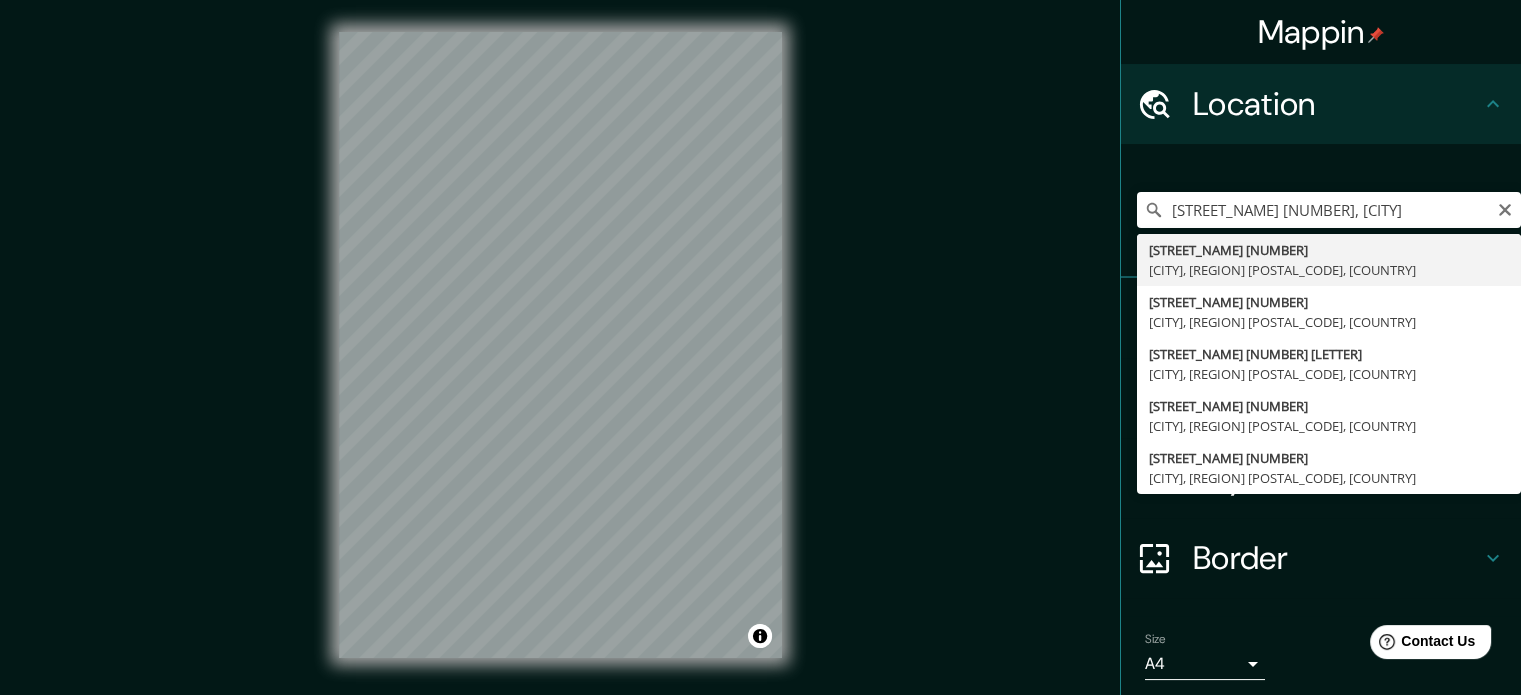 type on "[STREET_NAME] [NUMBER], [CITY], [REGION] [POSTAL_CODE], [COUNTRY]" 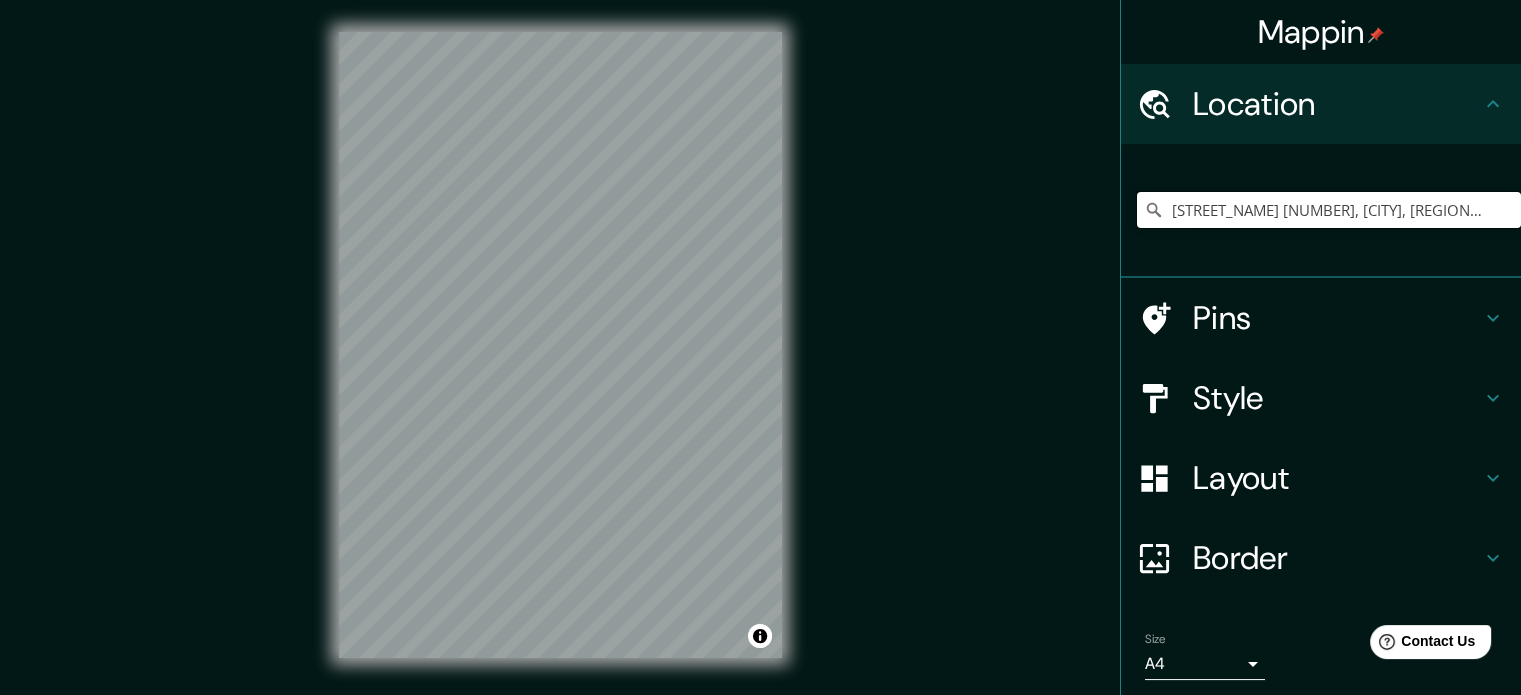 scroll, scrollTop: 0, scrollLeft: 0, axis: both 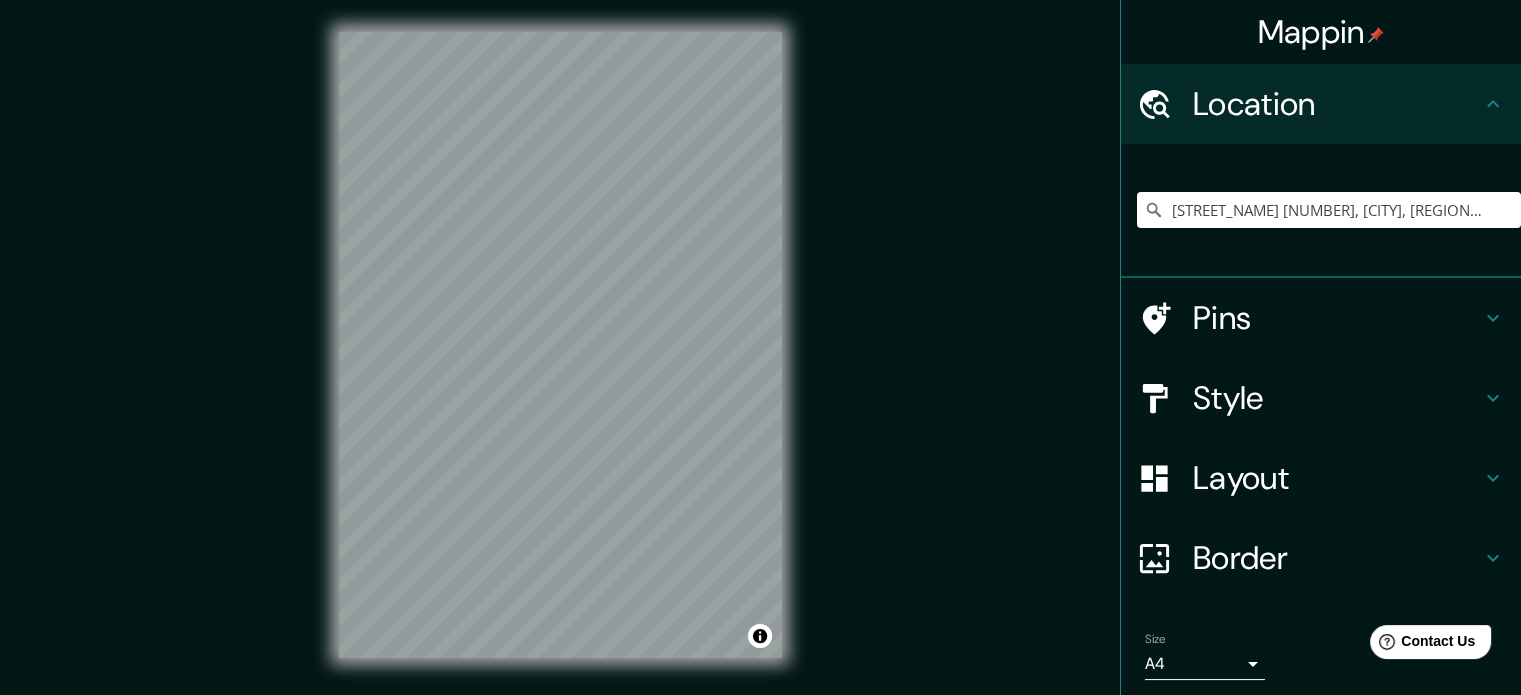click on "Pins" at bounding box center [1337, 318] 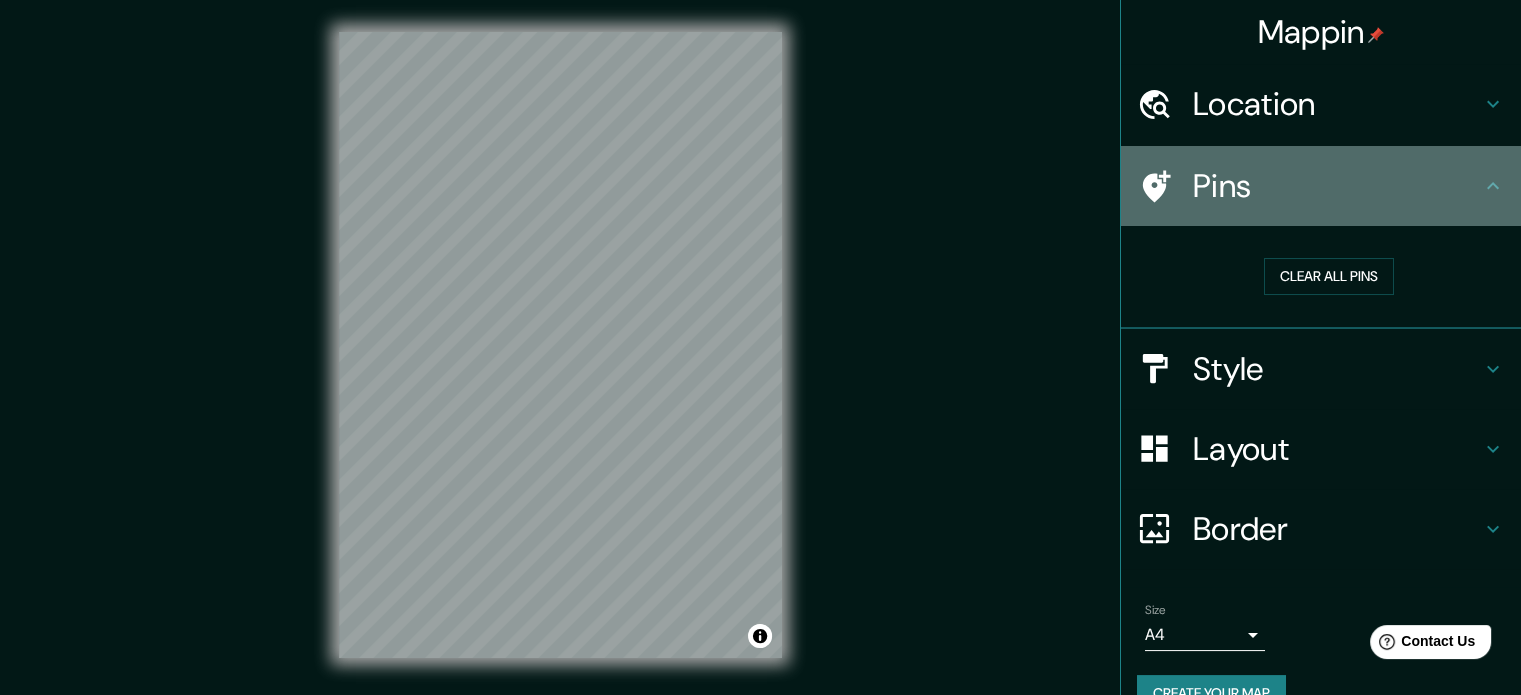 click on "Pins" at bounding box center [1337, 186] 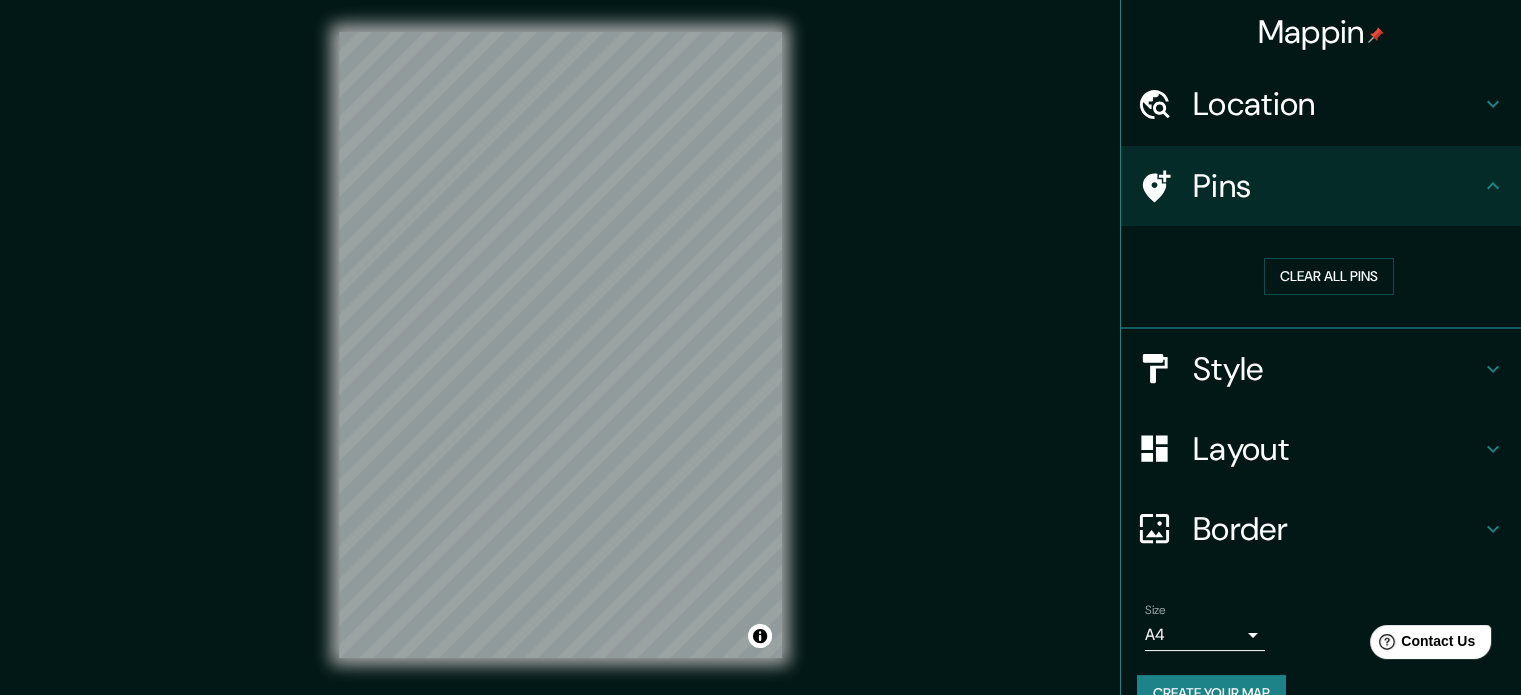 click 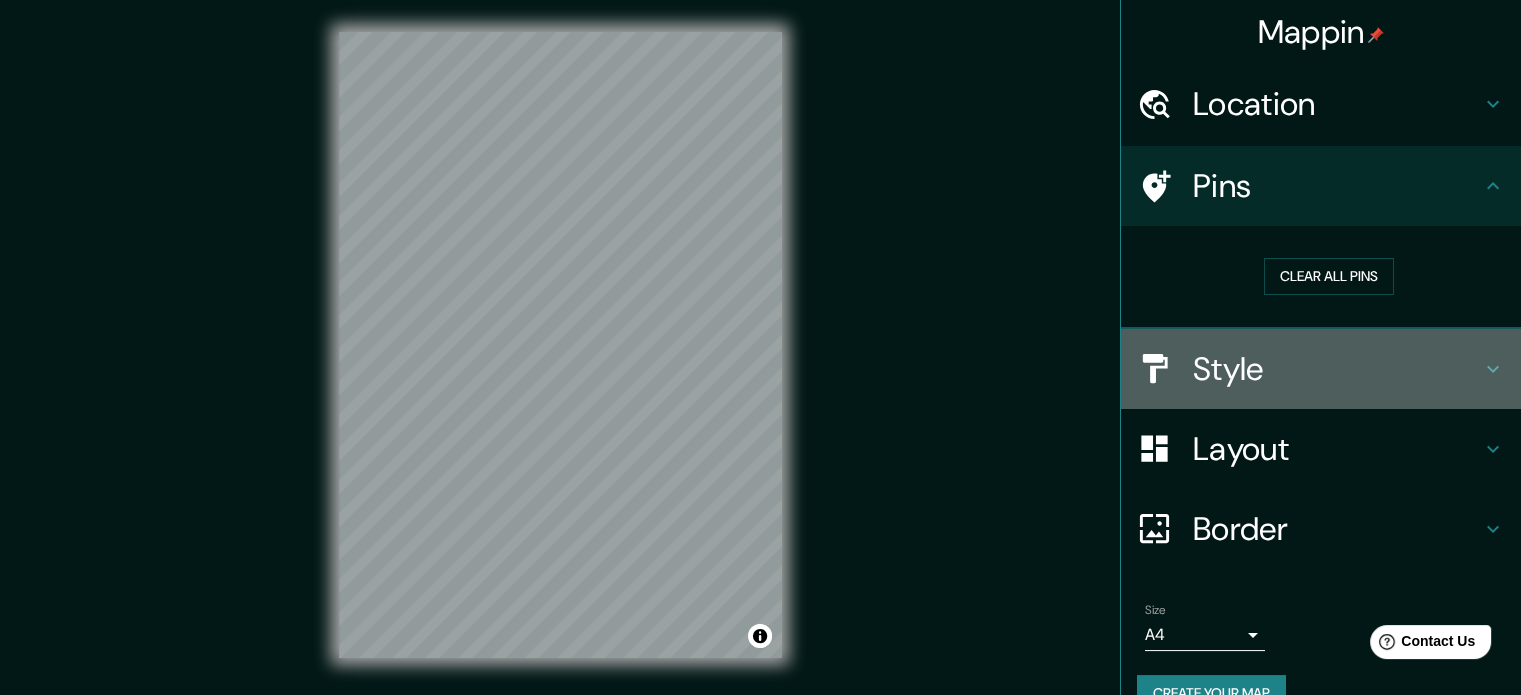 click 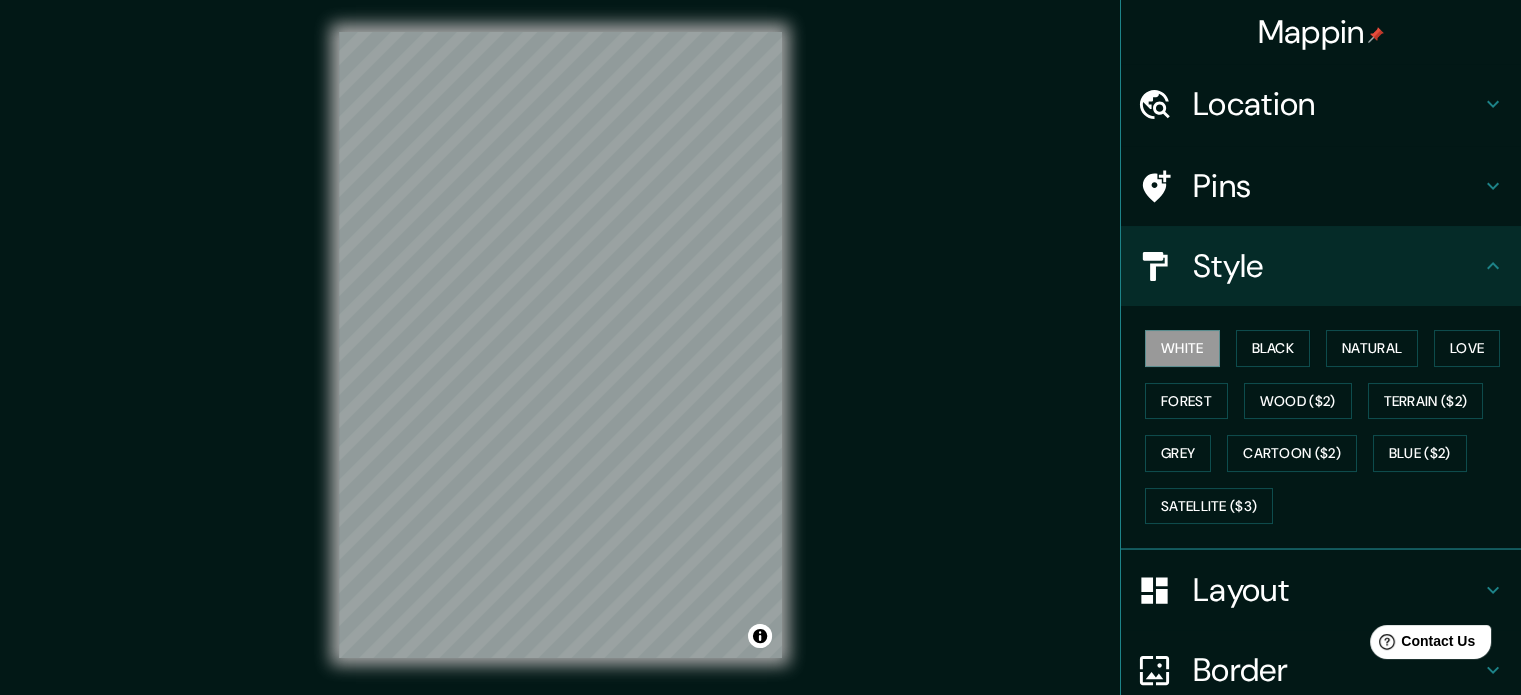 click on "Black" at bounding box center (1273, 348) 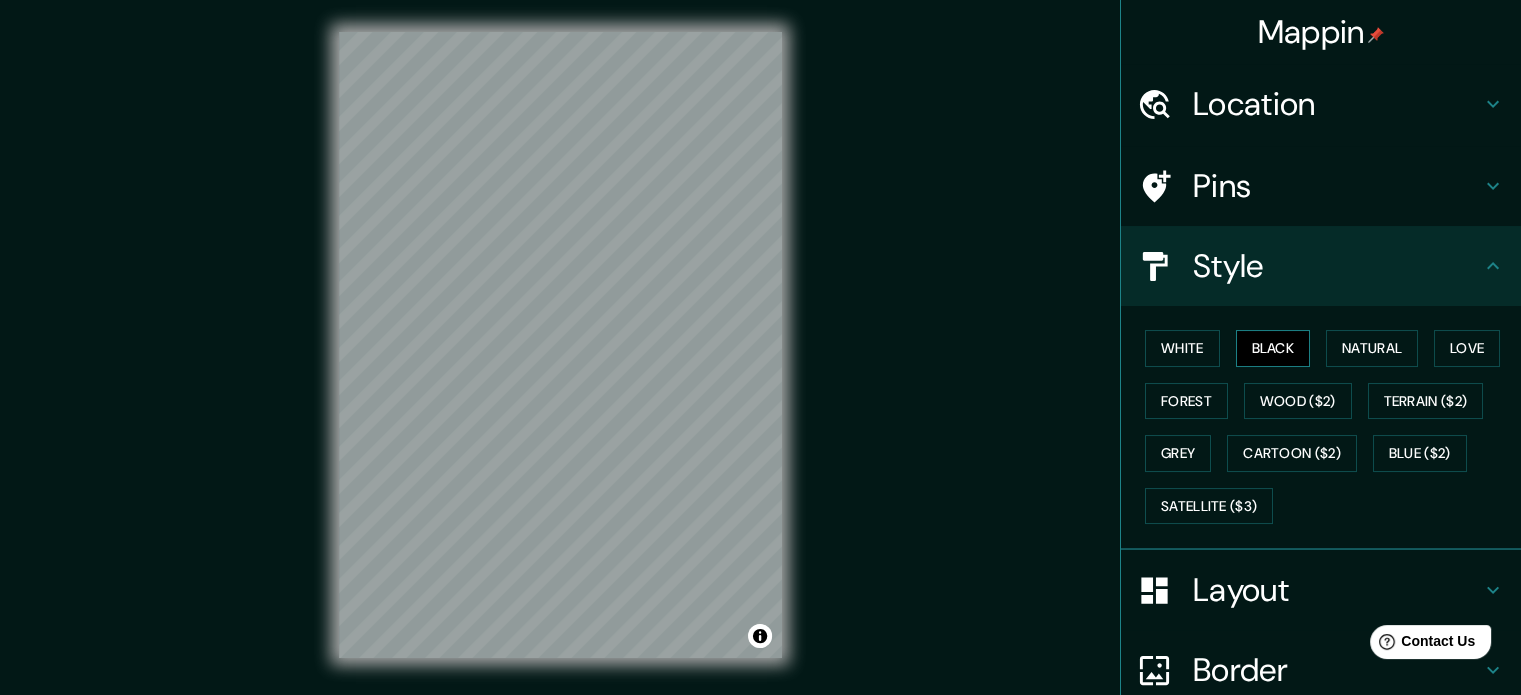 click on "Black" at bounding box center (1273, 348) 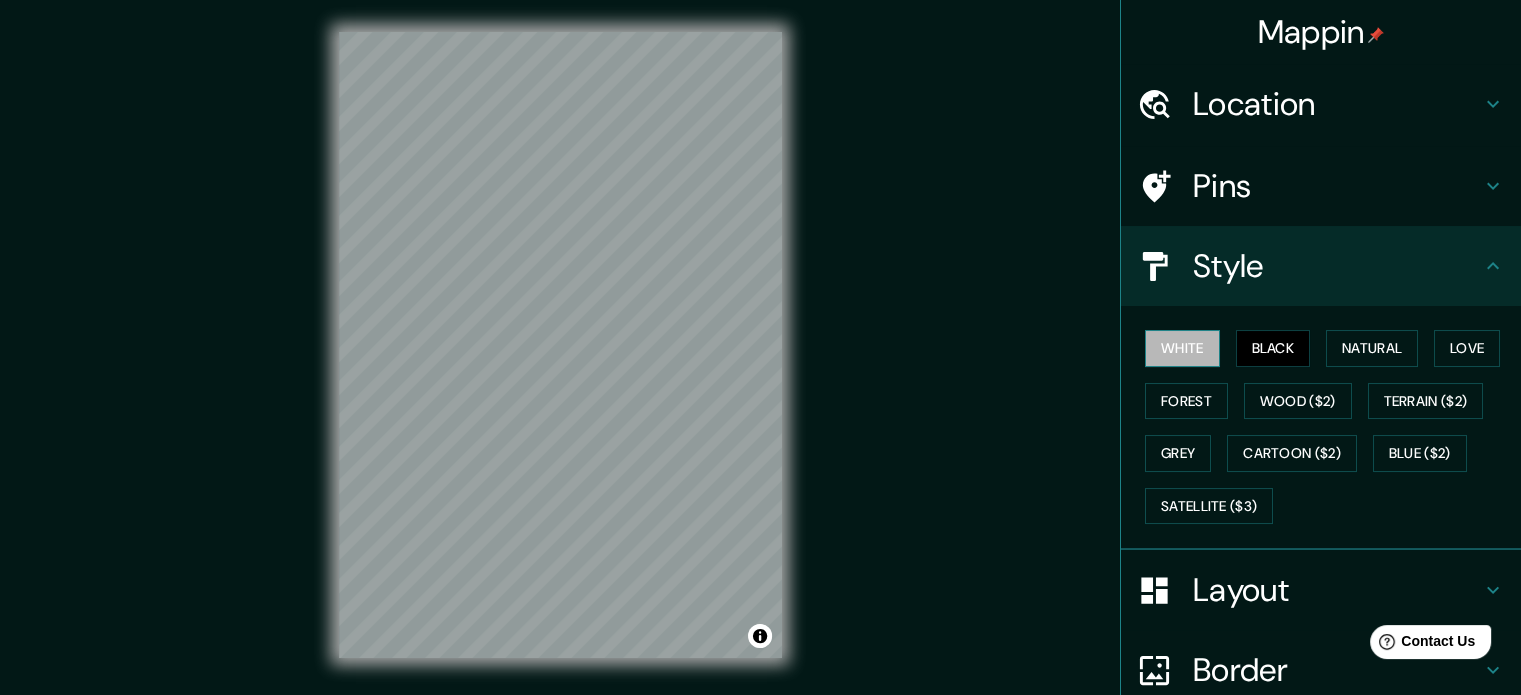 click on "White" at bounding box center (1182, 348) 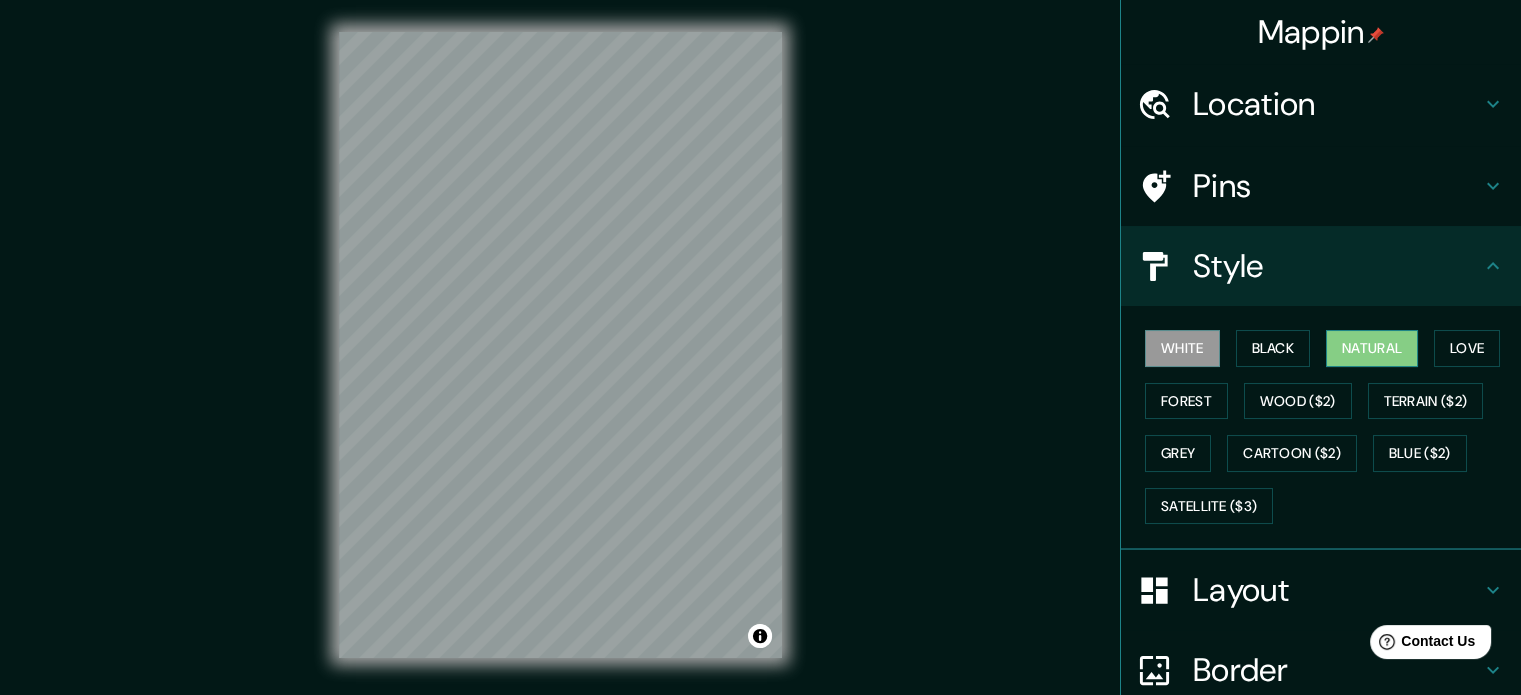 click on "Natural" at bounding box center [1372, 348] 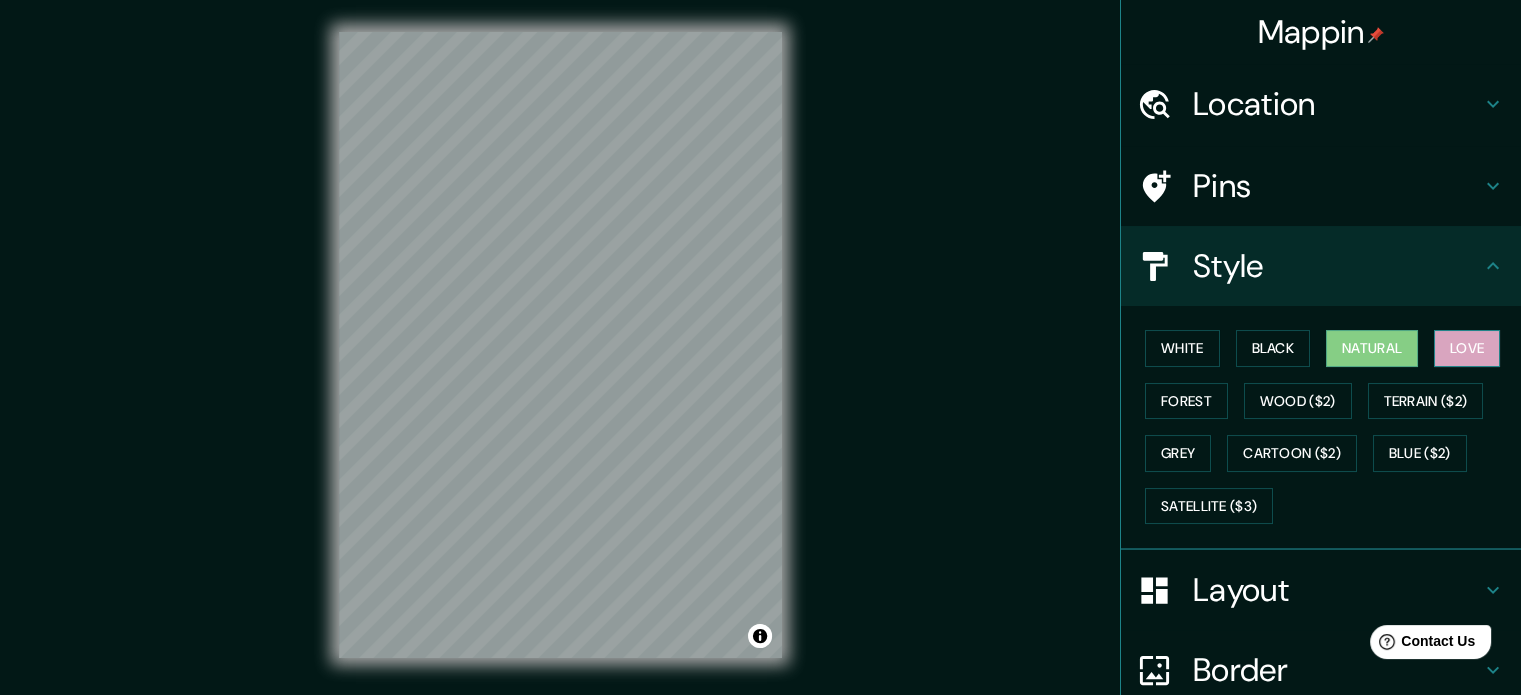 click on "Love" at bounding box center (1467, 348) 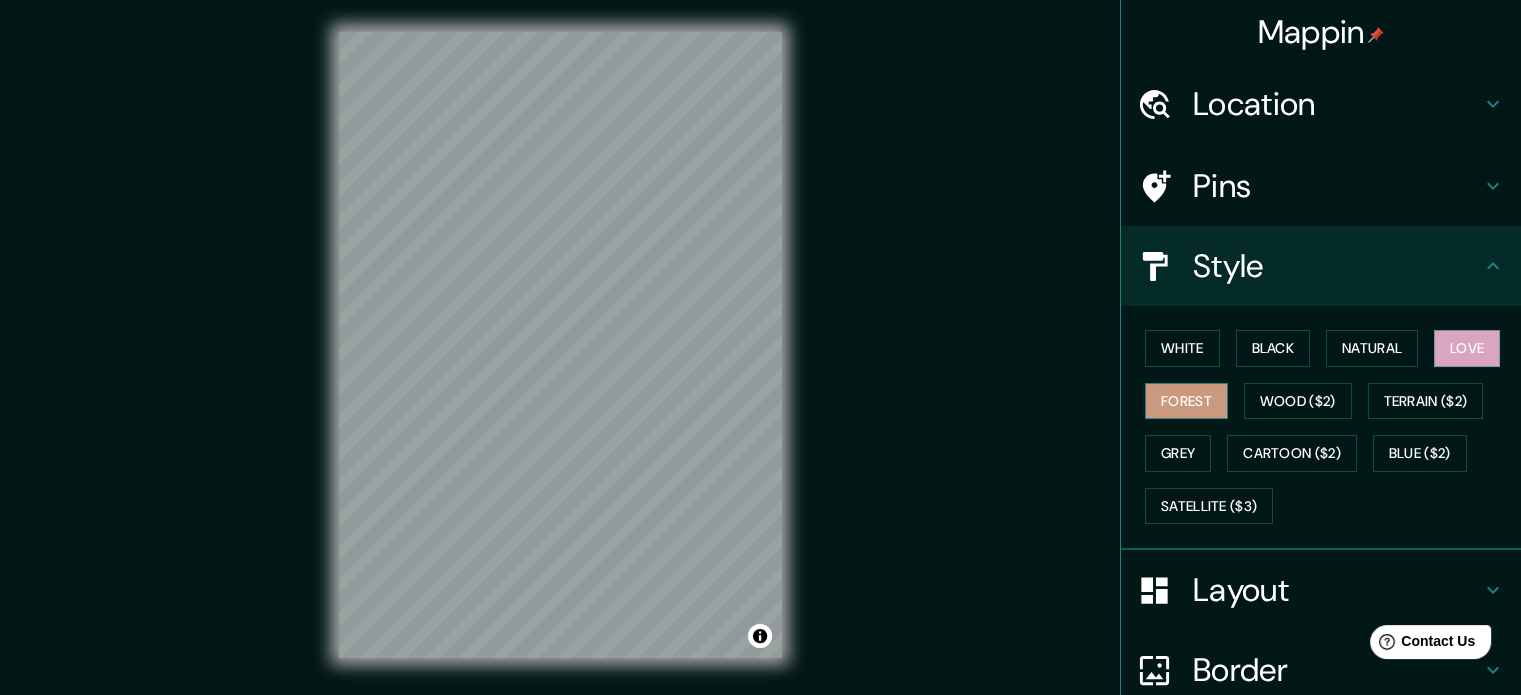 click on "Forest" at bounding box center [1186, 401] 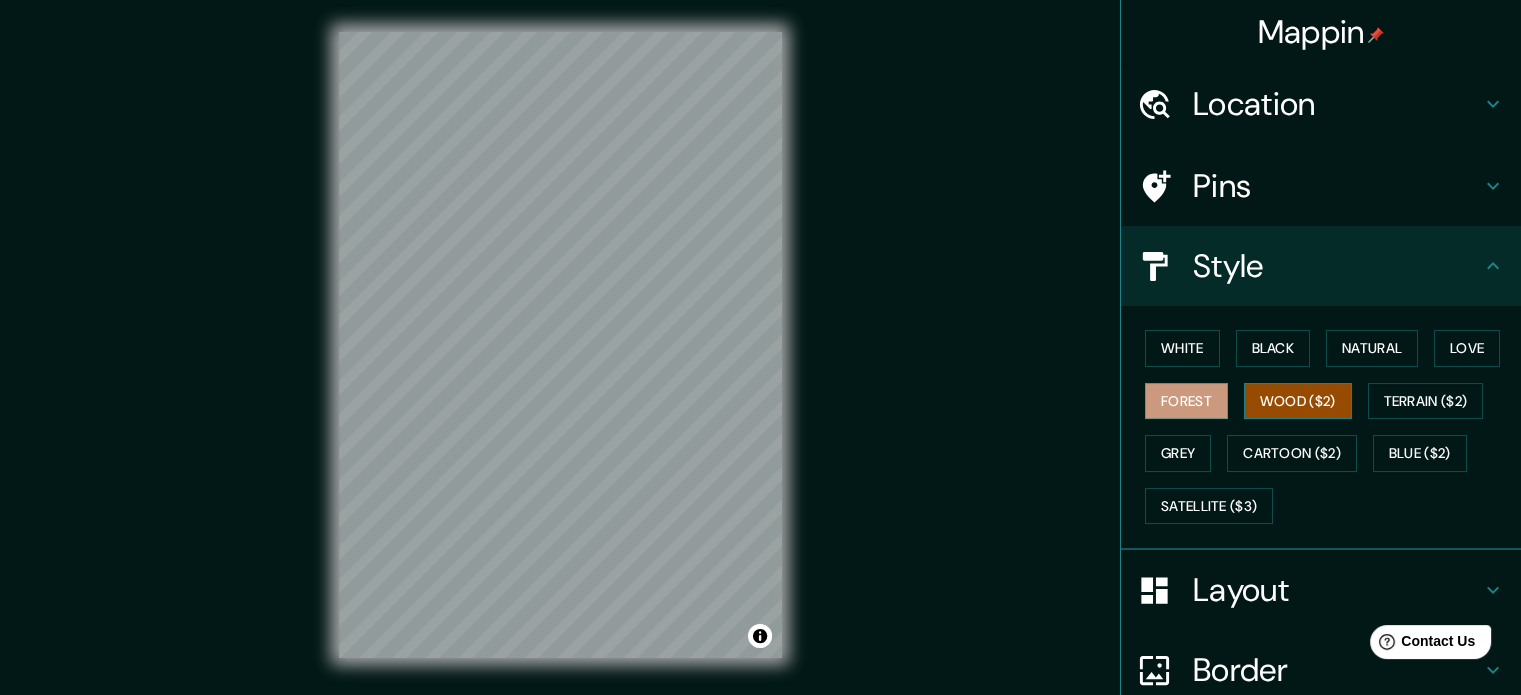 click on "Wood ($2)" at bounding box center (1298, 401) 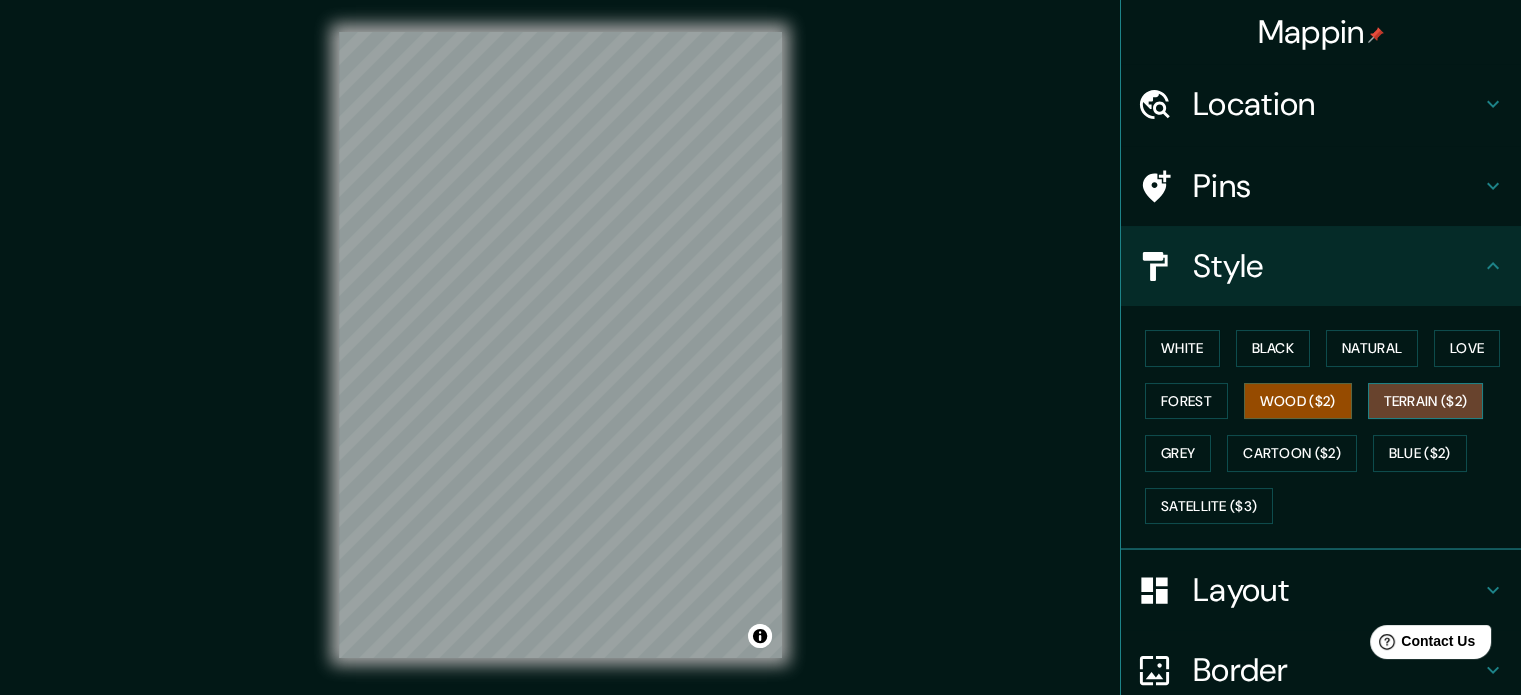 click on "Terrain ($2)" at bounding box center (1426, 401) 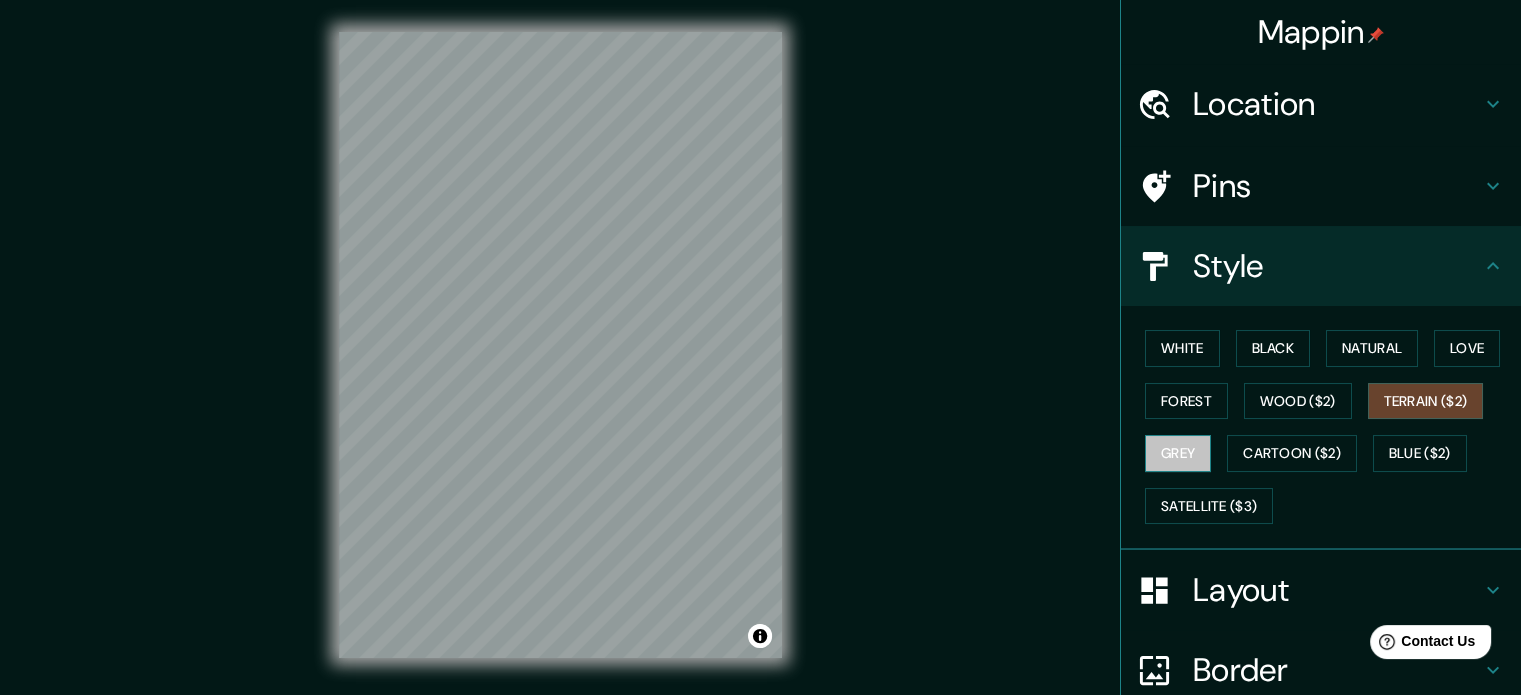 click on "Grey" at bounding box center [1178, 453] 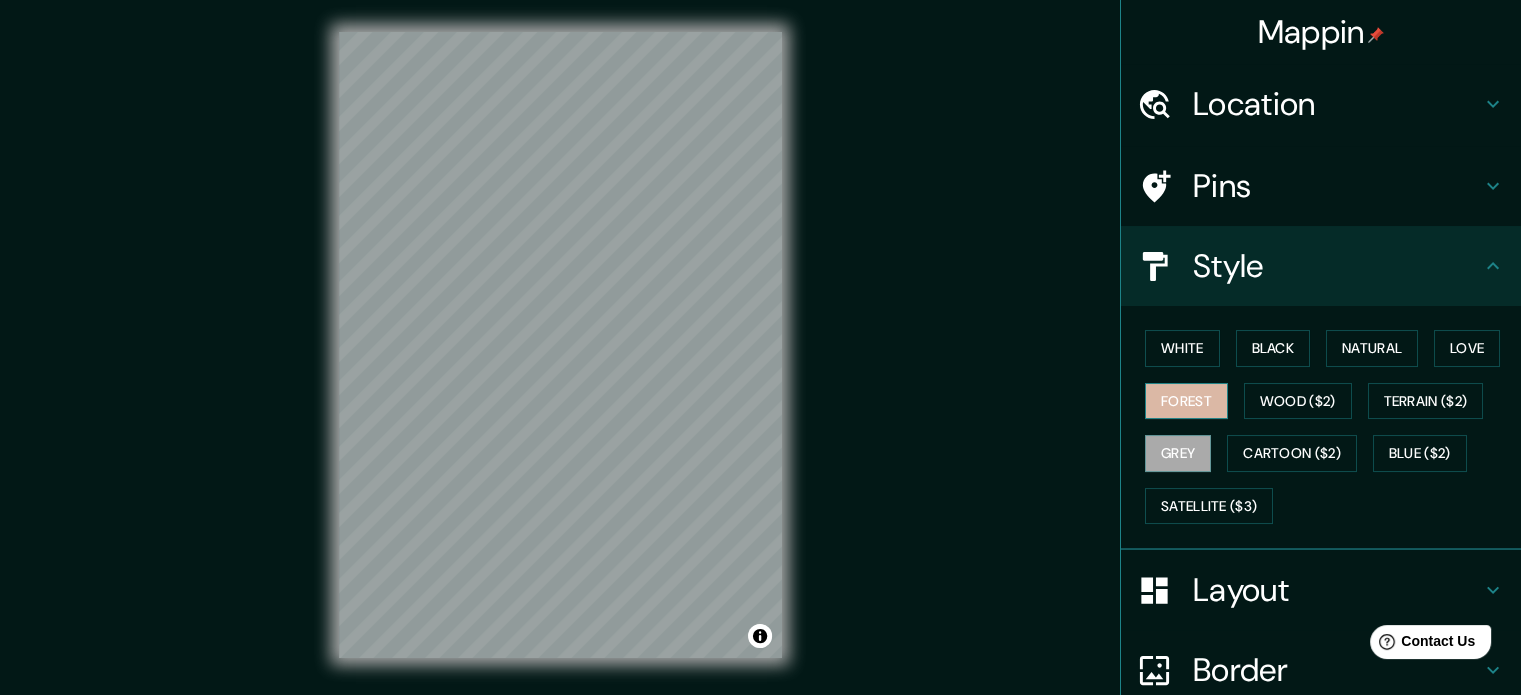 click on "Forest" at bounding box center (1186, 401) 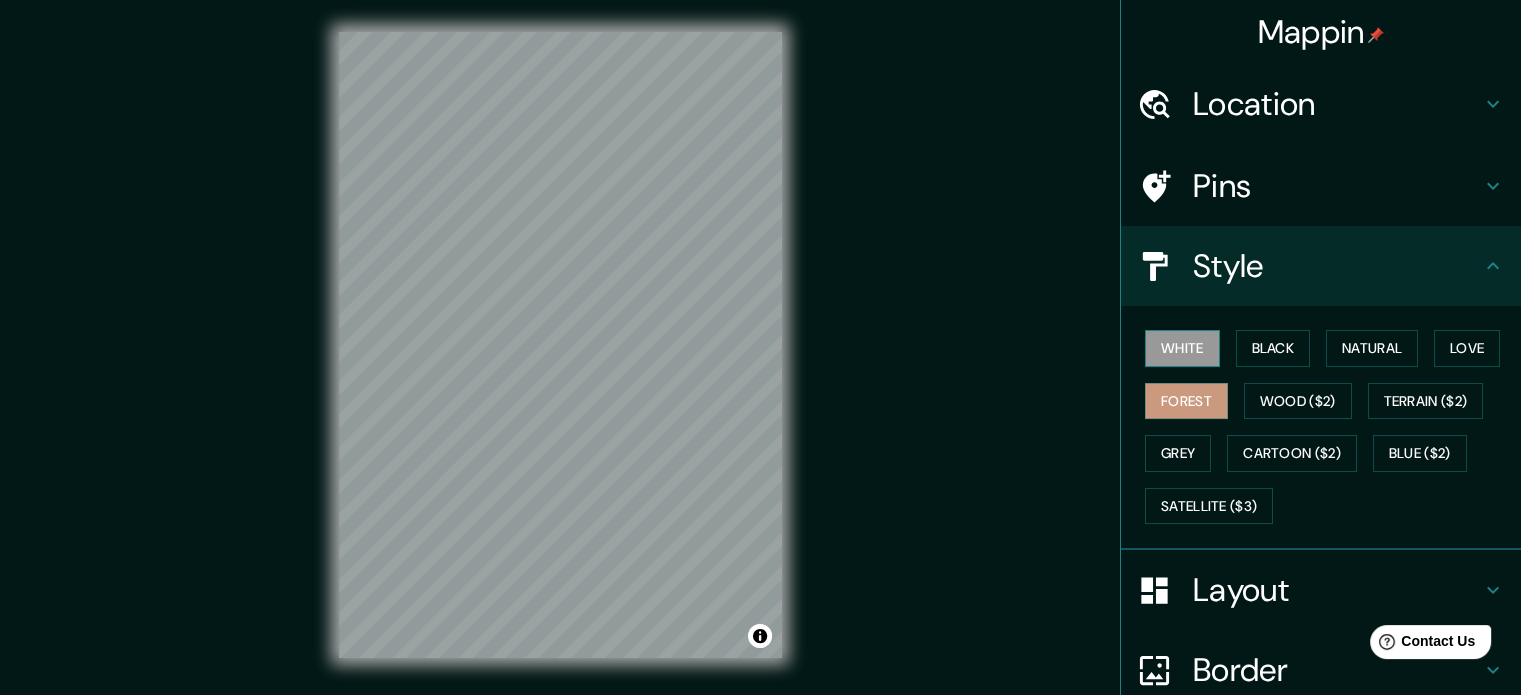 click on "White" at bounding box center [1182, 348] 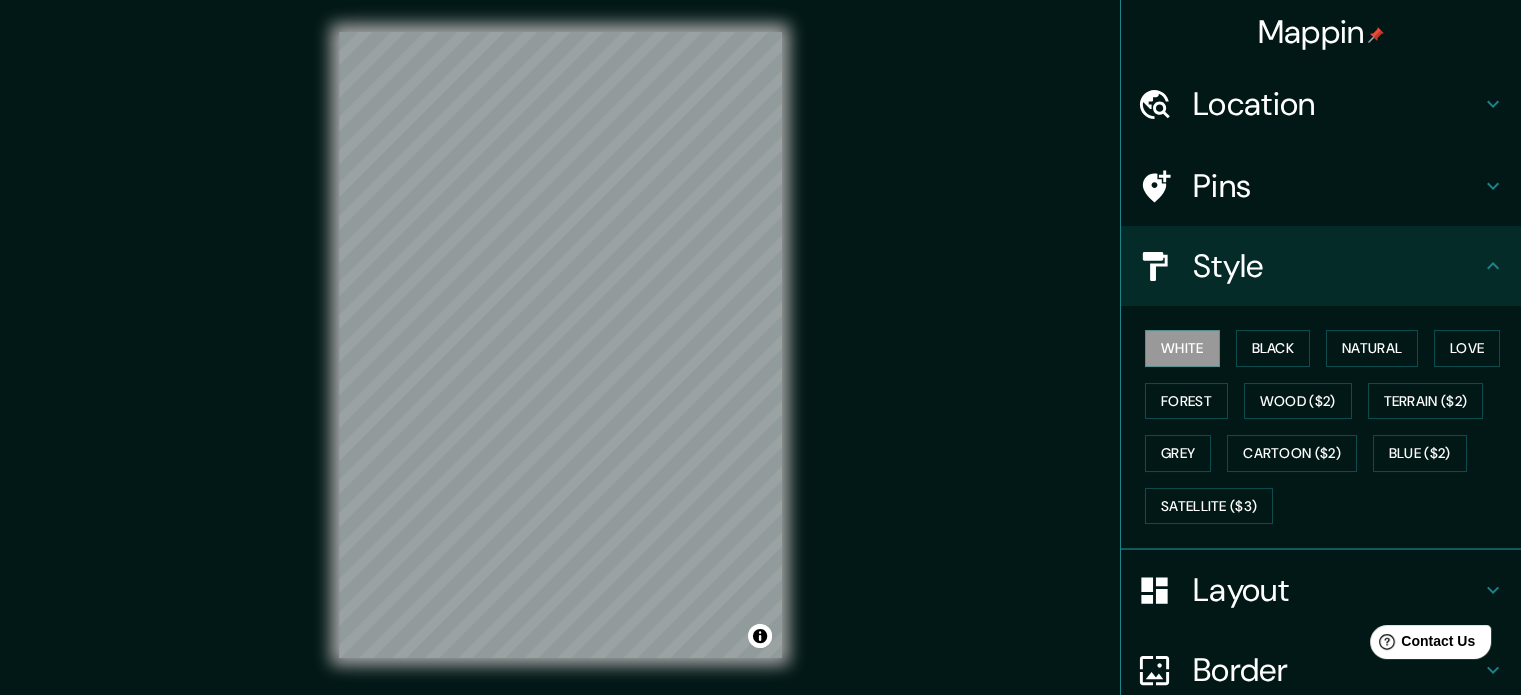 click on "Style" at bounding box center (1337, 266) 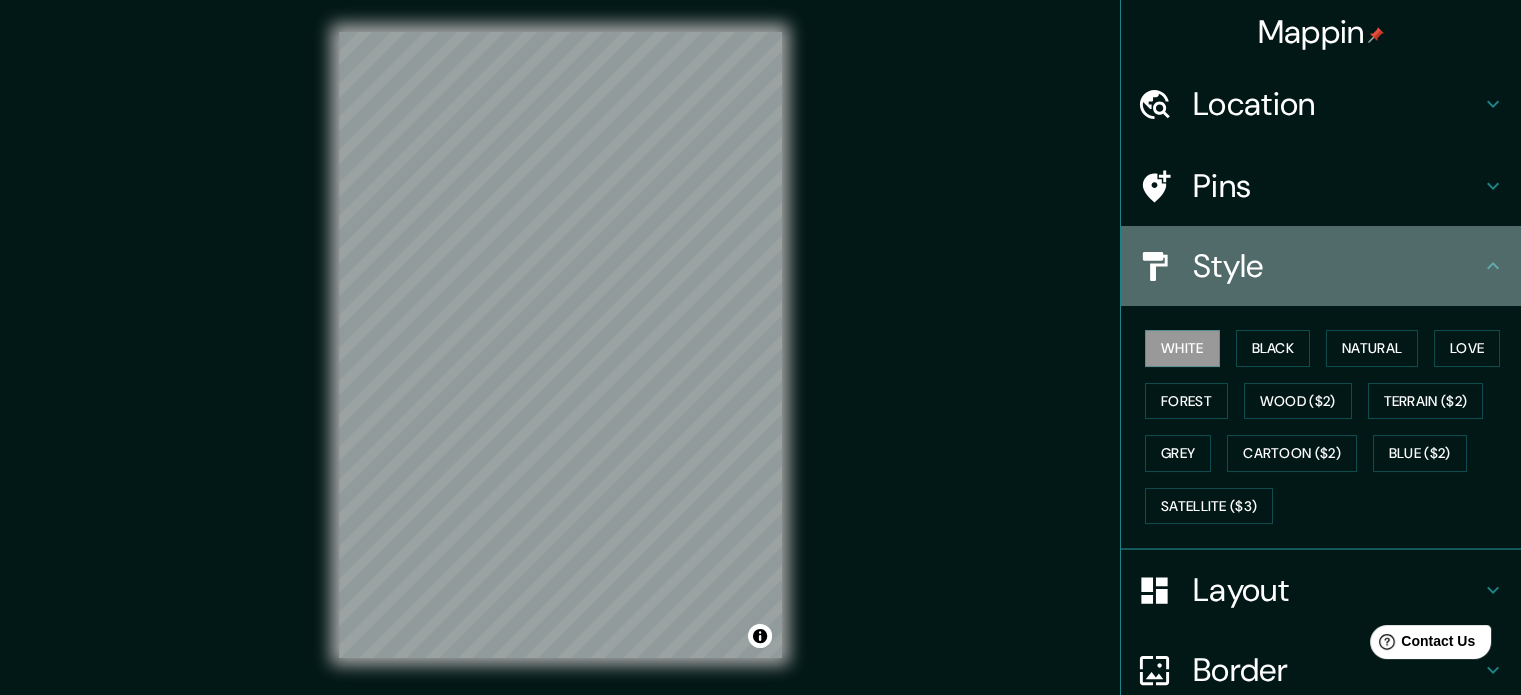 click 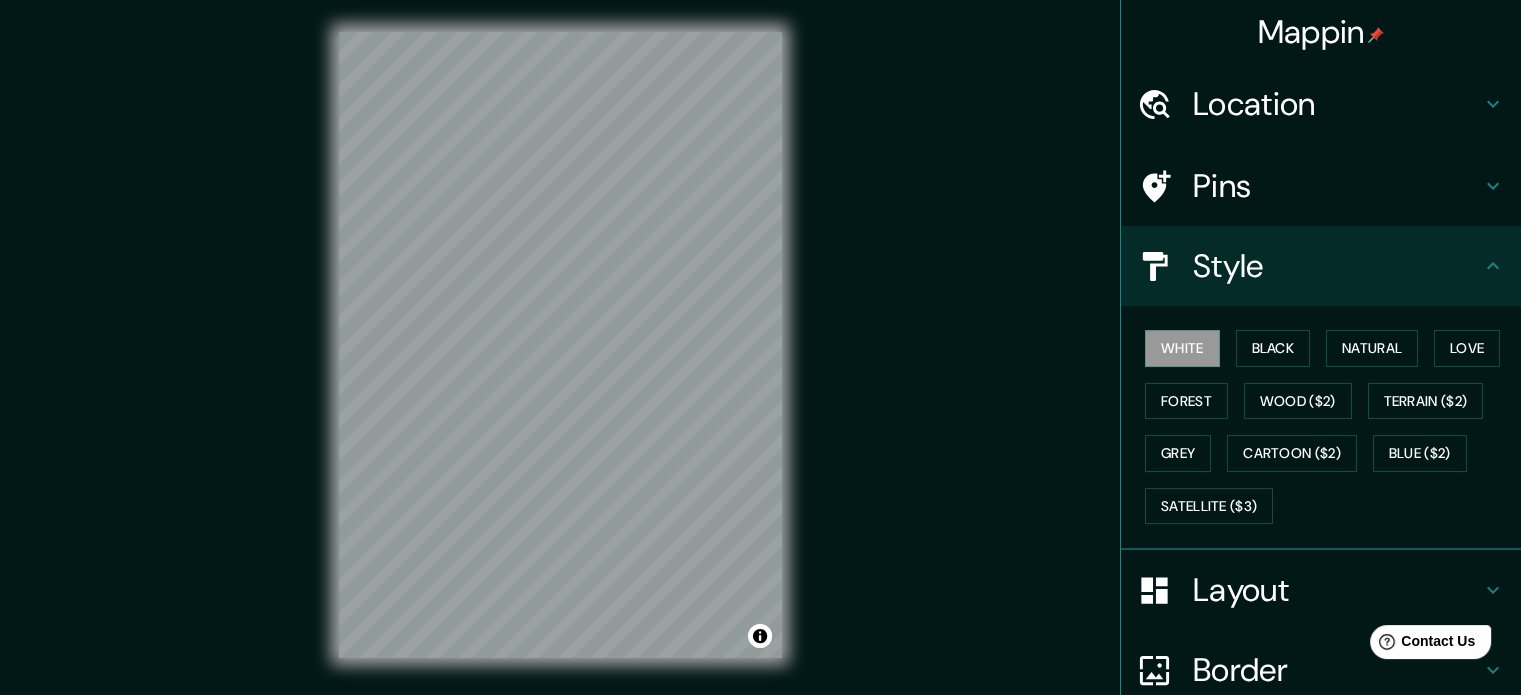 click 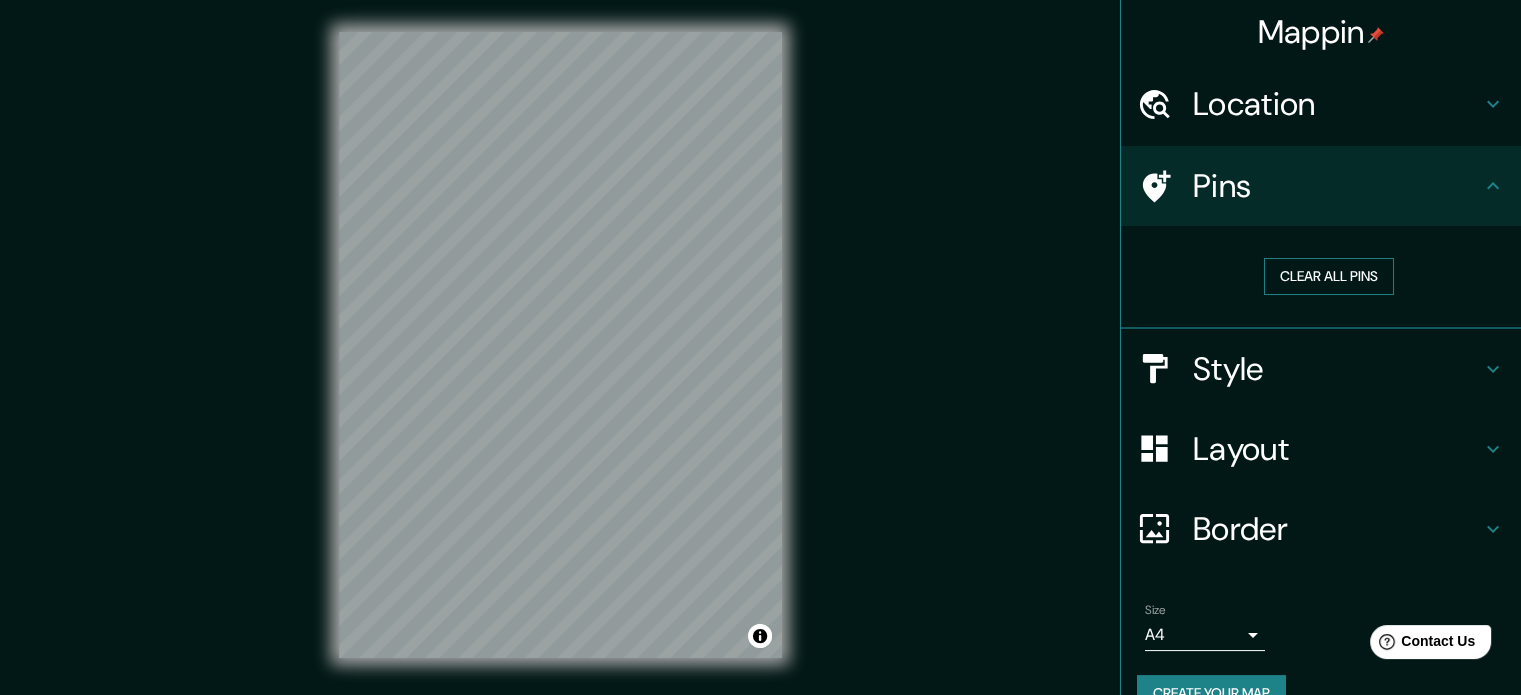 click on "Clear all pins" at bounding box center [1329, 276] 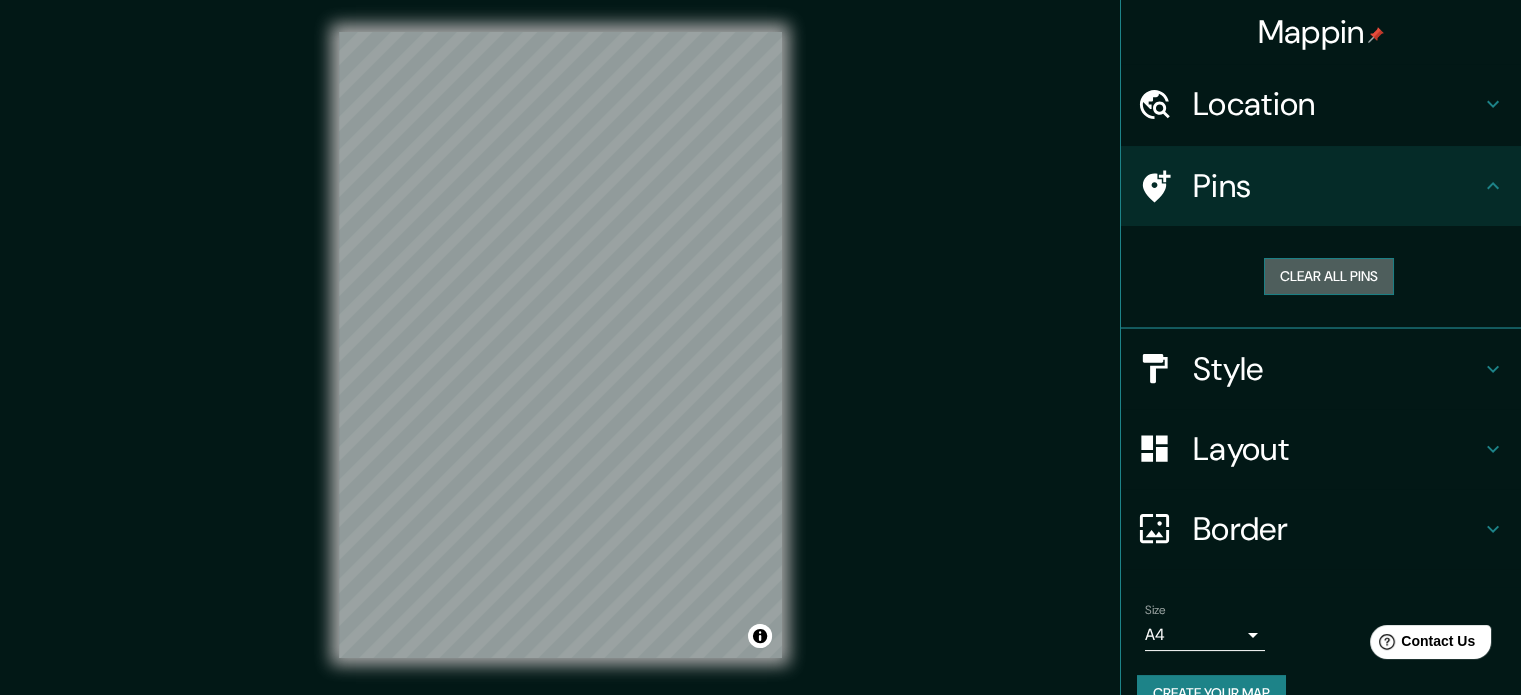 click on "Clear all pins" at bounding box center [1329, 276] 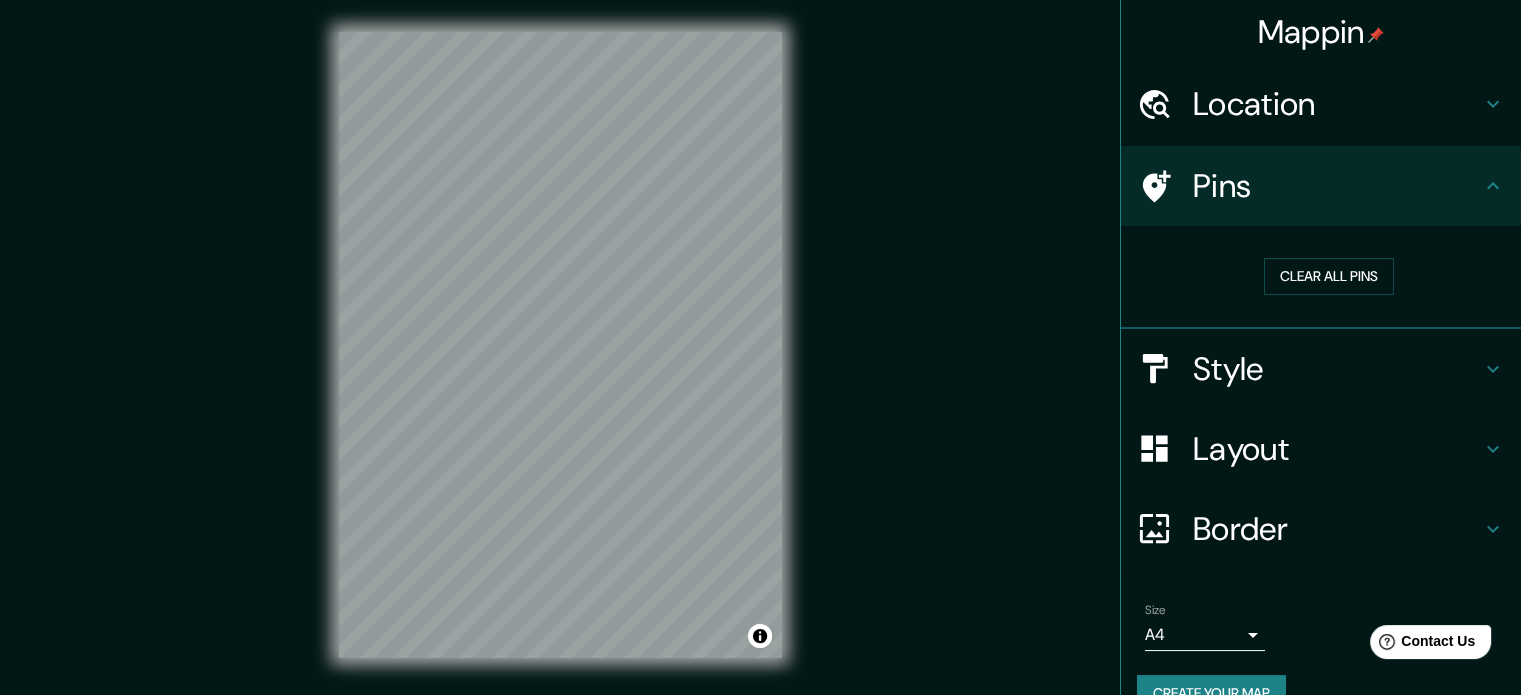 click 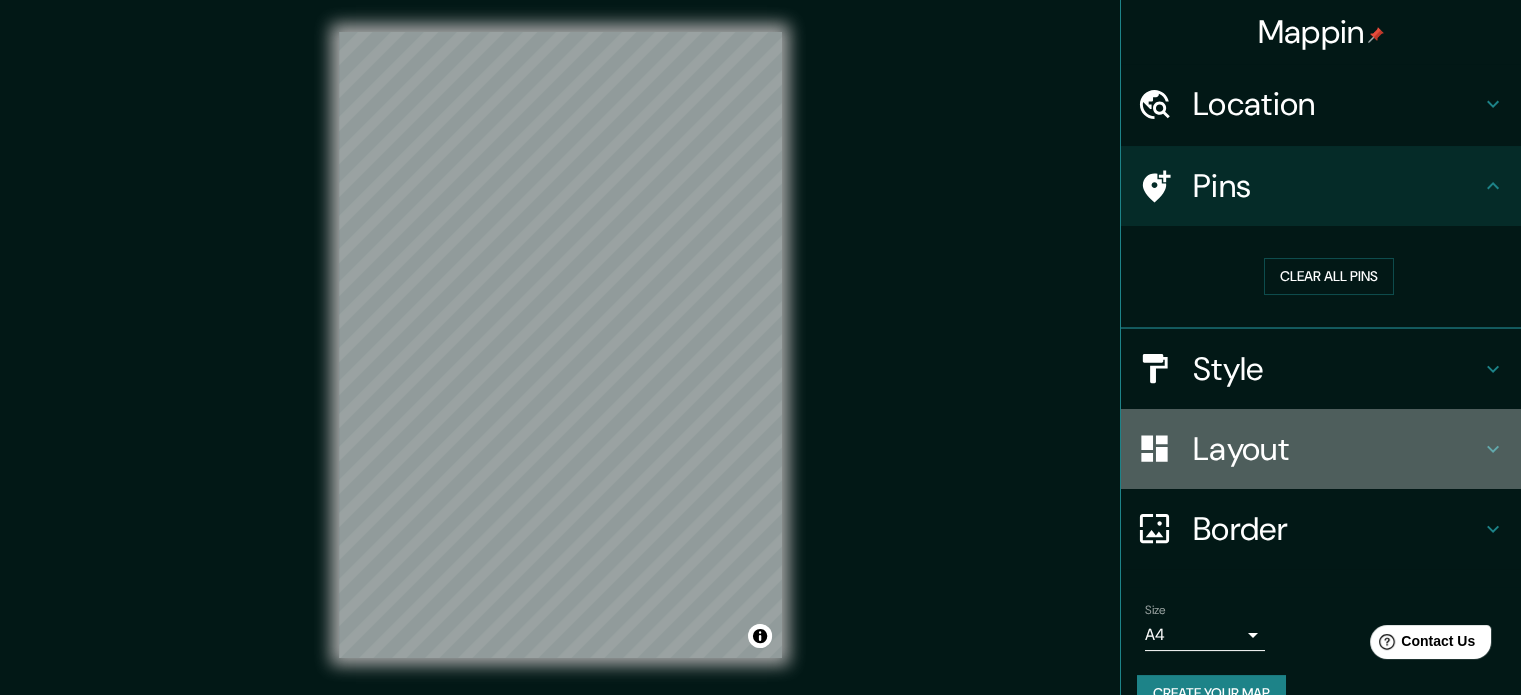 click on "Layout" at bounding box center (1321, 449) 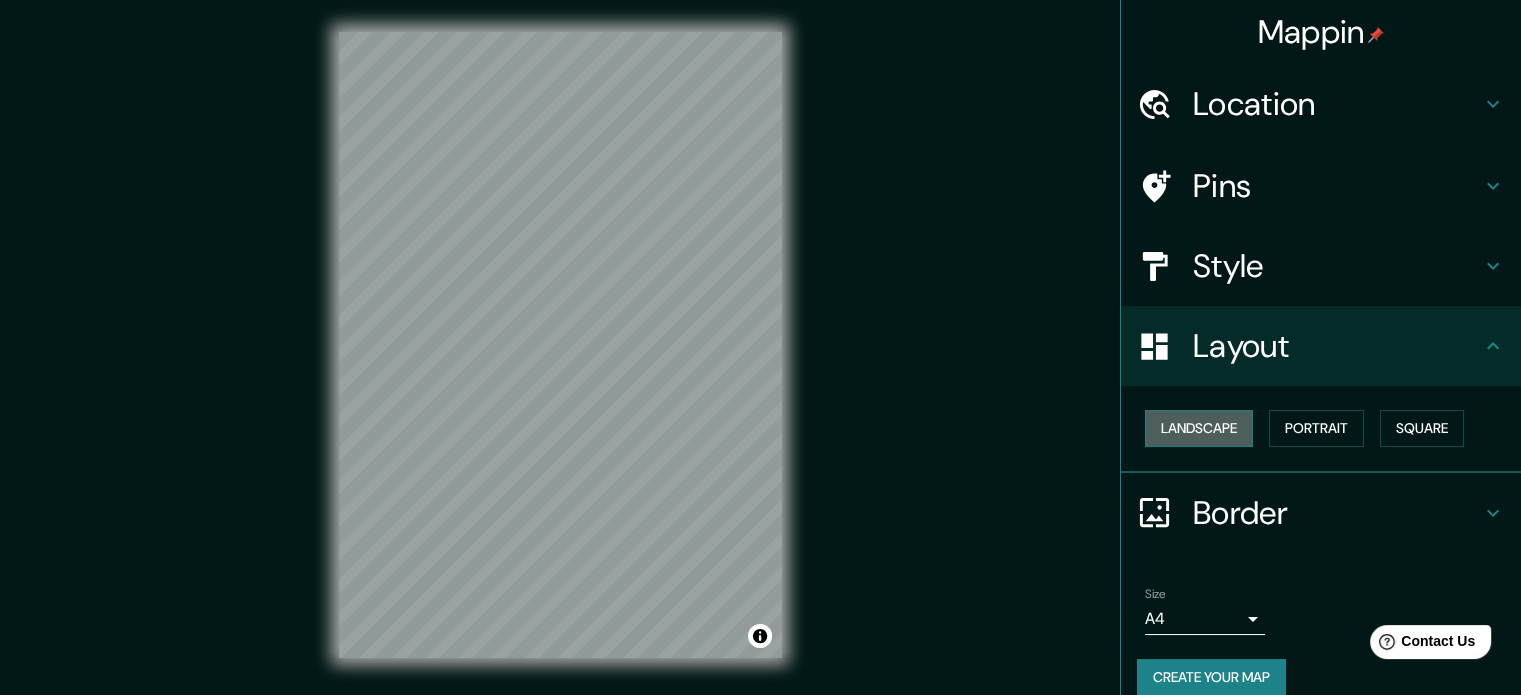 click on "Landscape" at bounding box center (1199, 428) 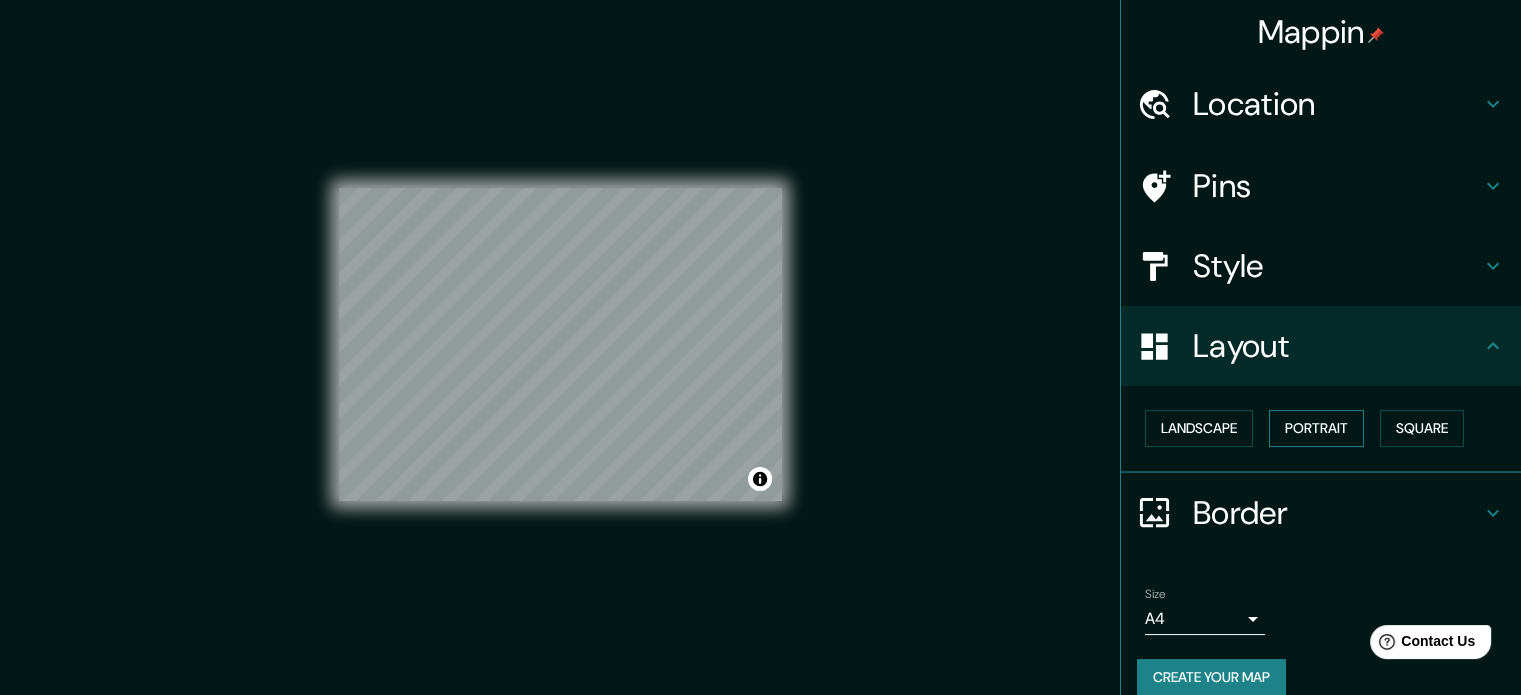 click on "Portrait" at bounding box center (1316, 428) 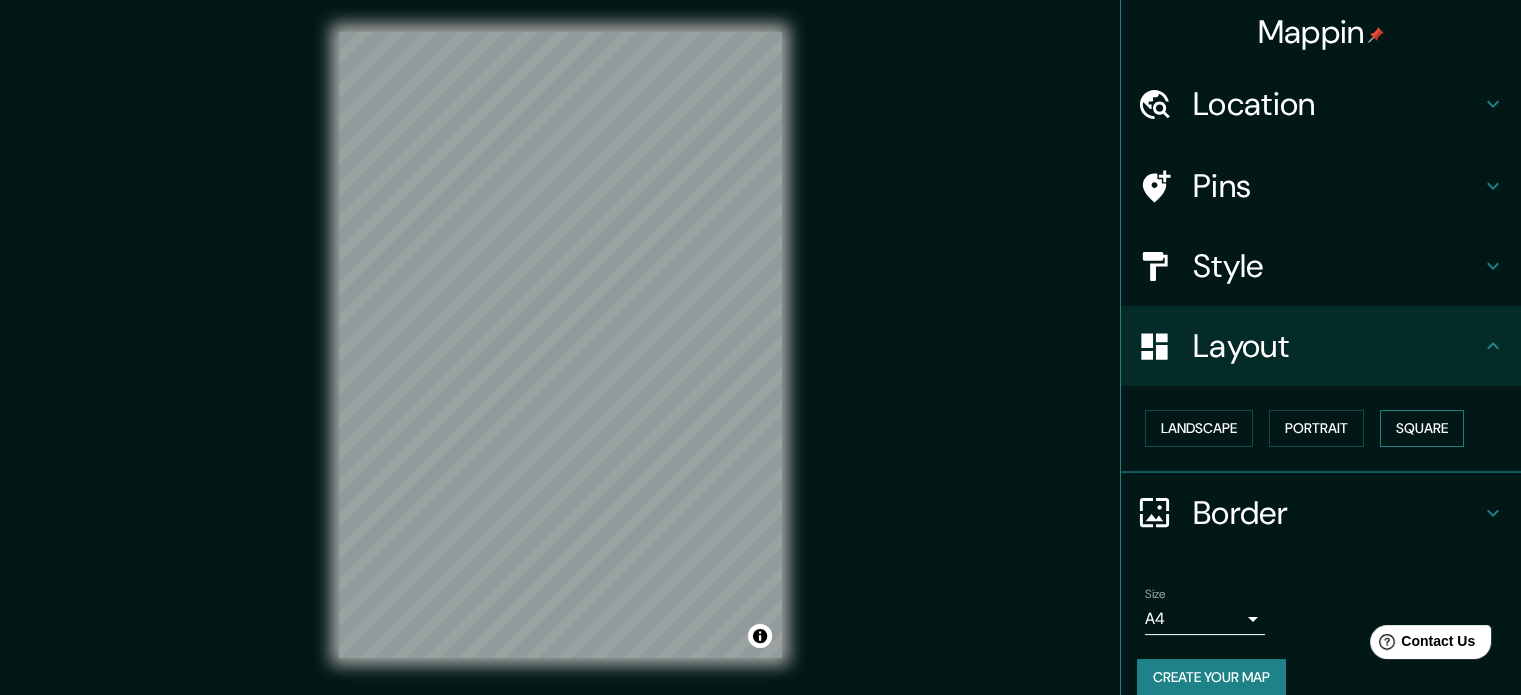 click on "Square" at bounding box center [1422, 428] 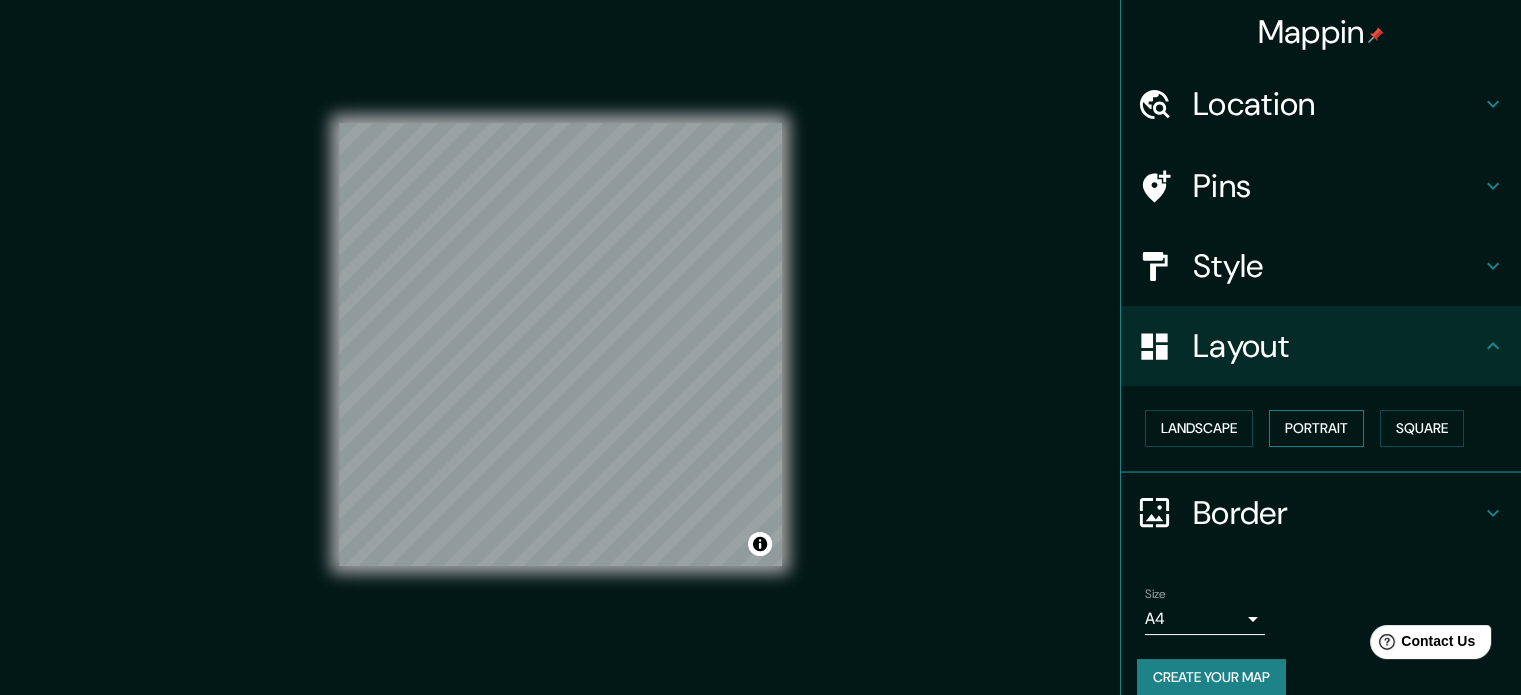click on "Portrait" at bounding box center (1316, 428) 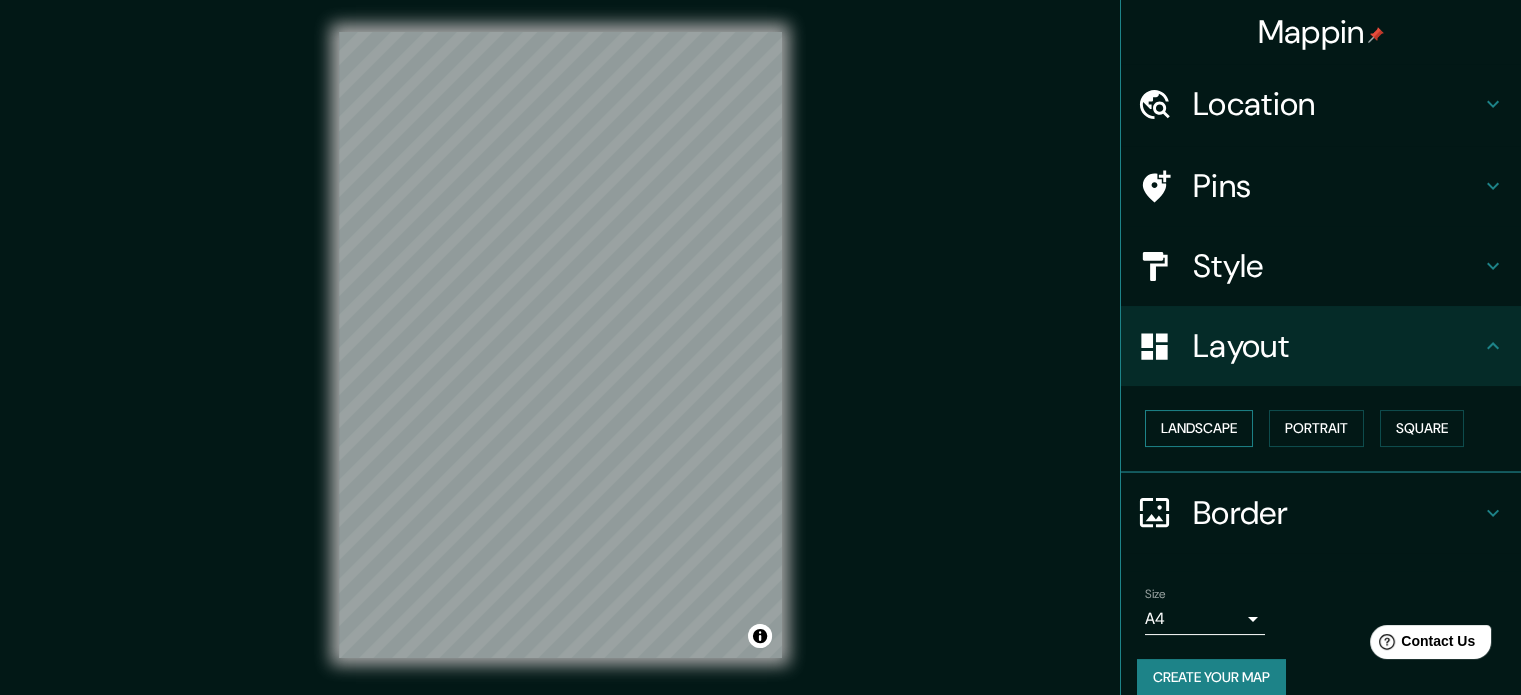 click on "Landscape" at bounding box center (1199, 428) 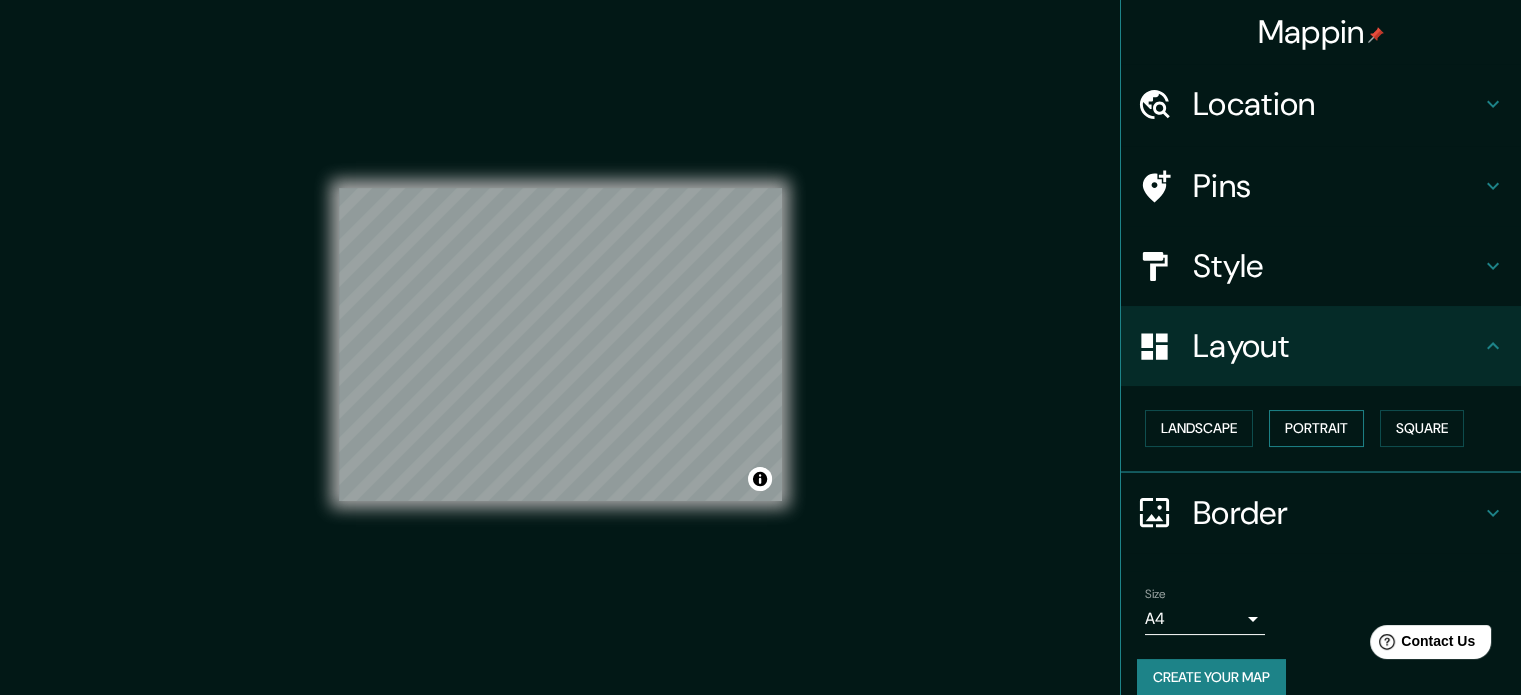 click on "Portrait" at bounding box center [1316, 428] 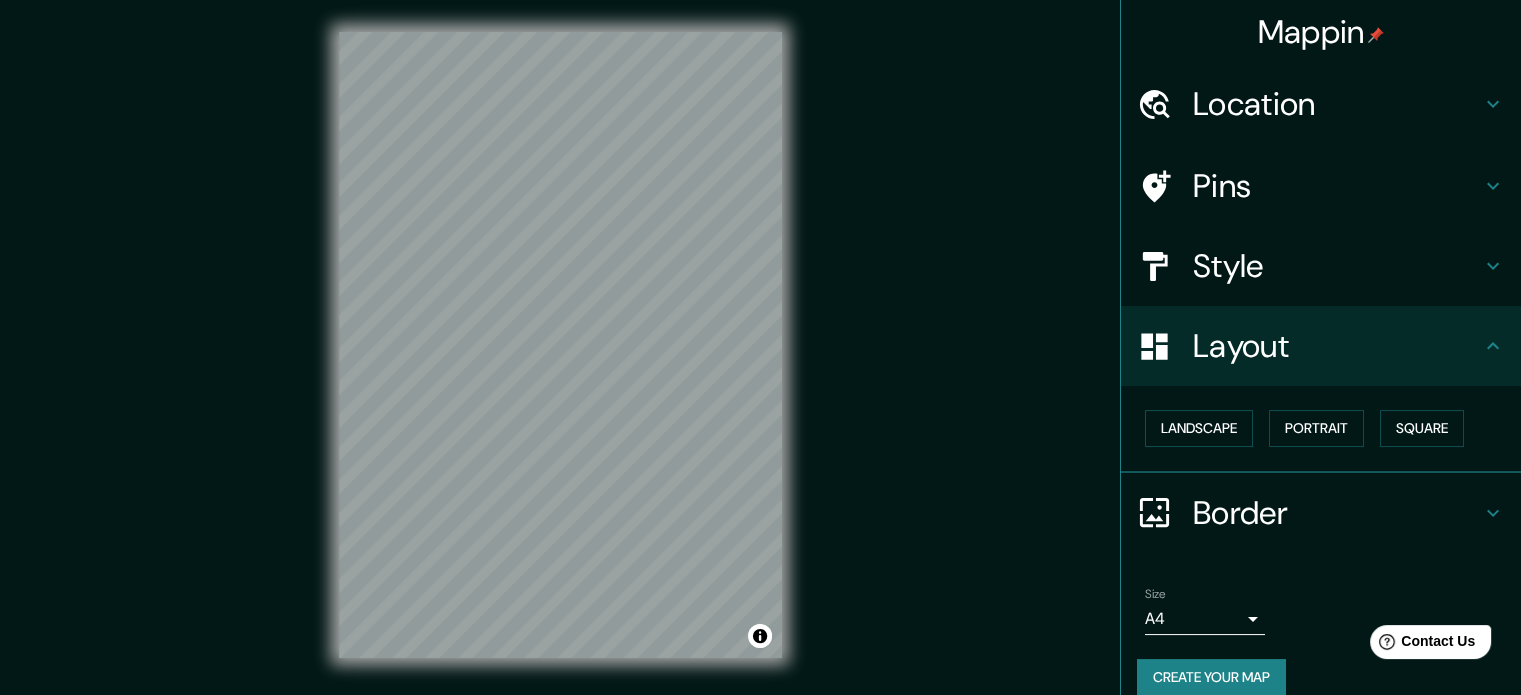 click 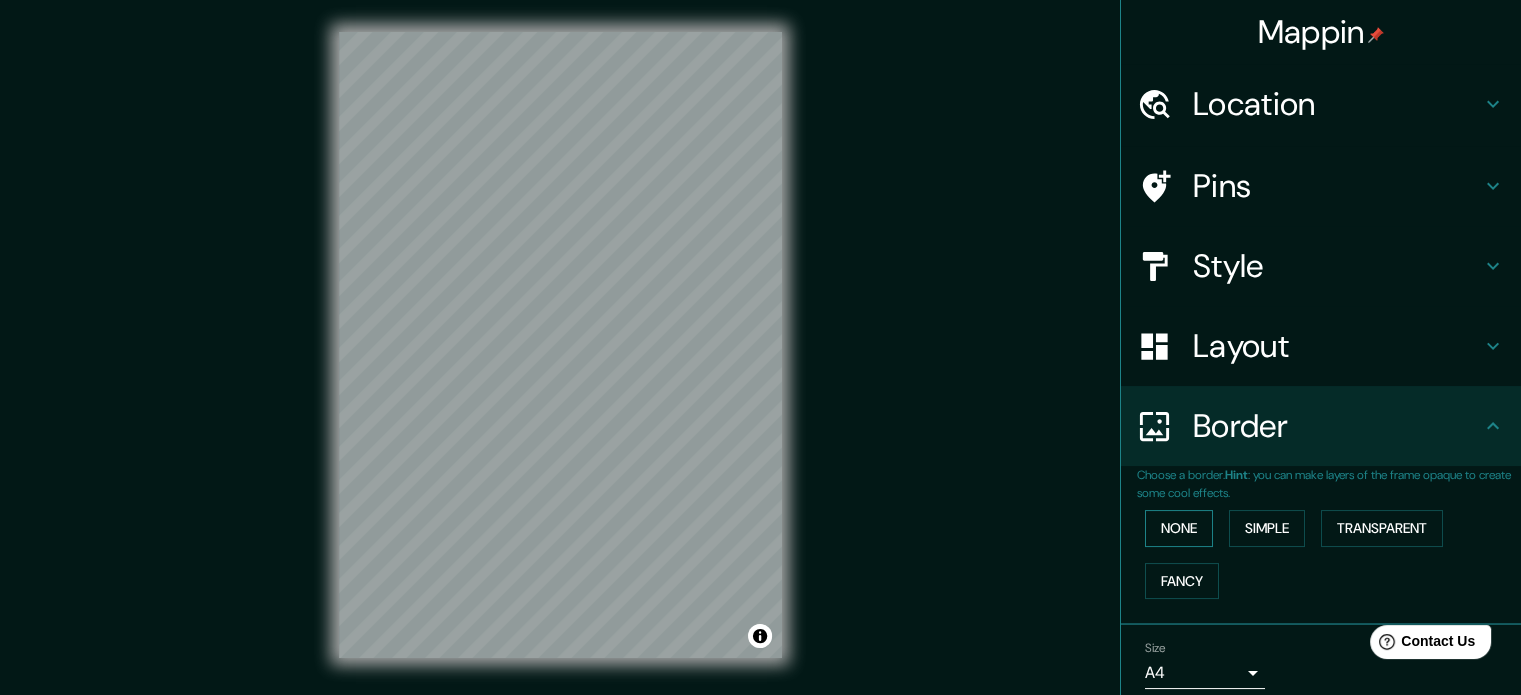 click on "None" at bounding box center (1179, 528) 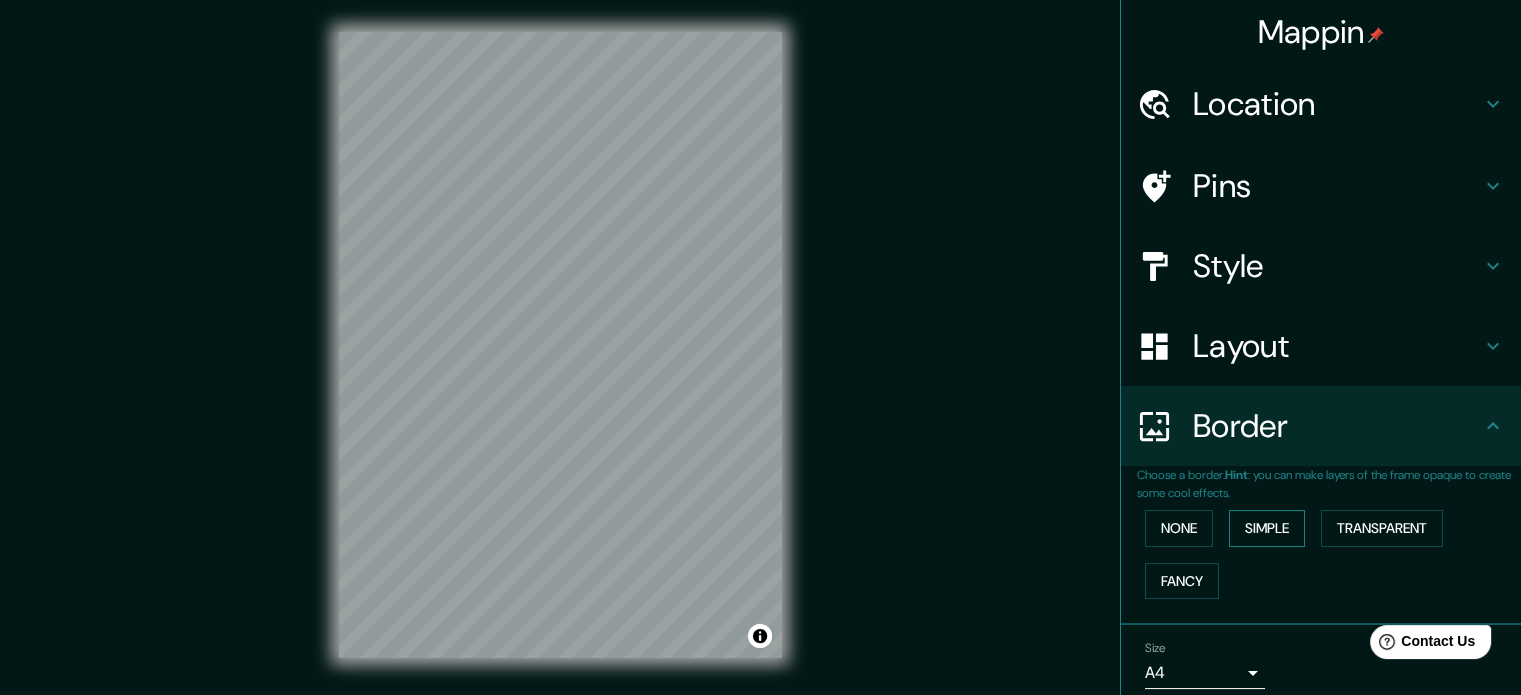 click on "Simple" at bounding box center (1267, 528) 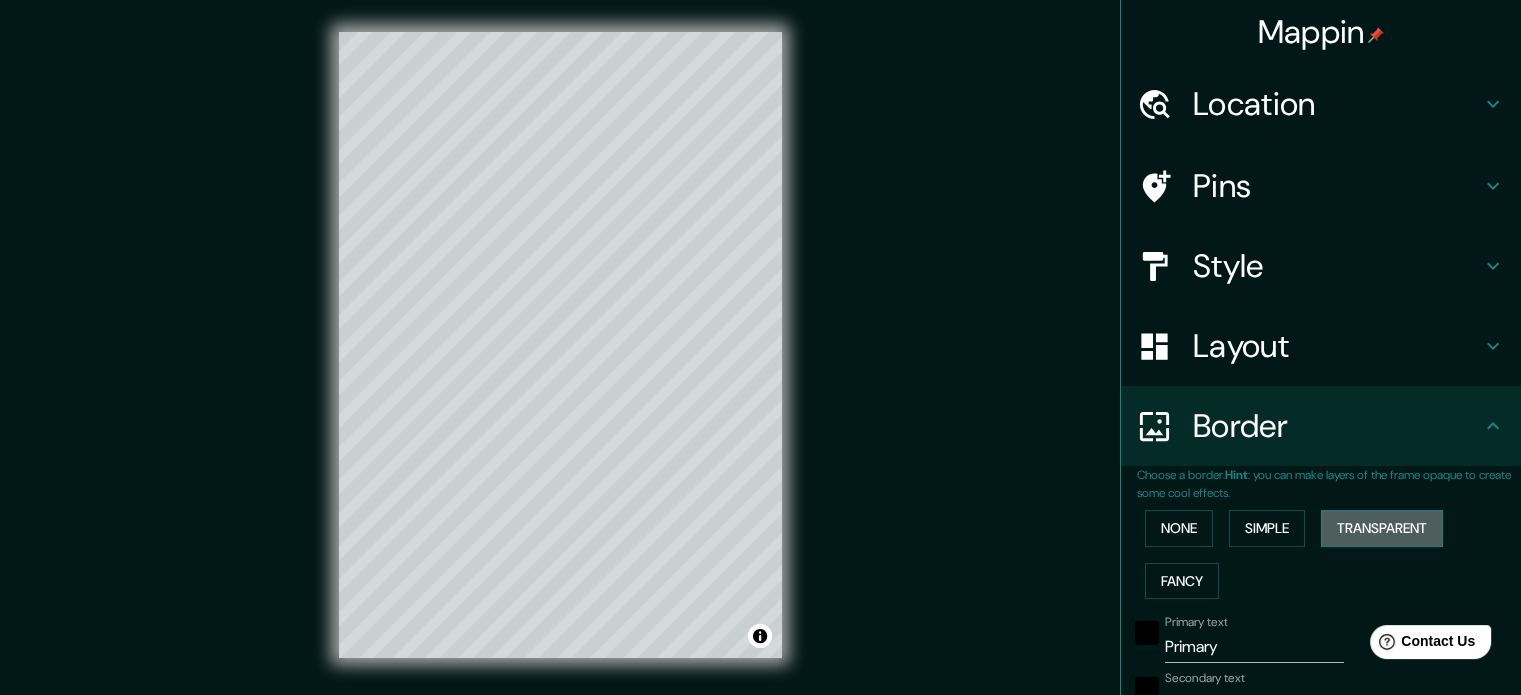click on "Transparent" at bounding box center (1382, 528) 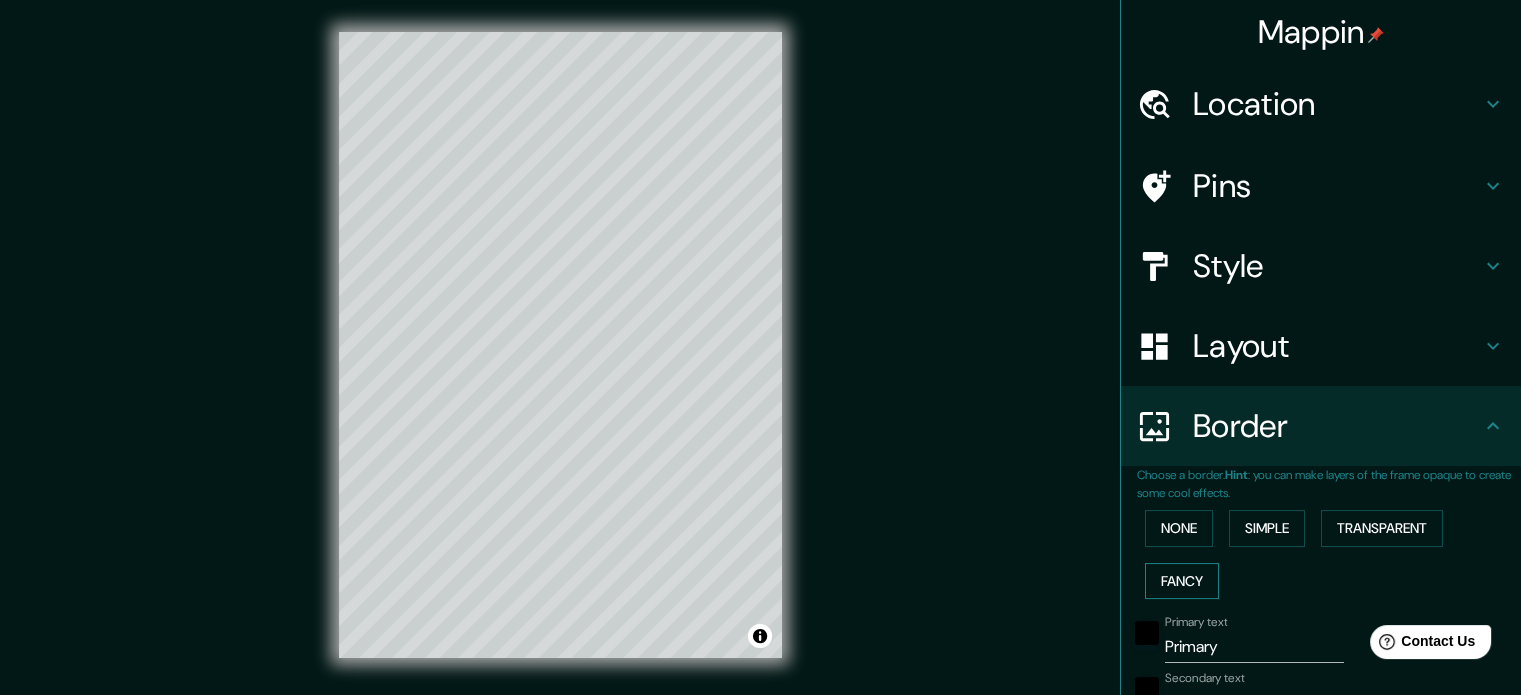 click on "Fancy" at bounding box center (1182, 581) 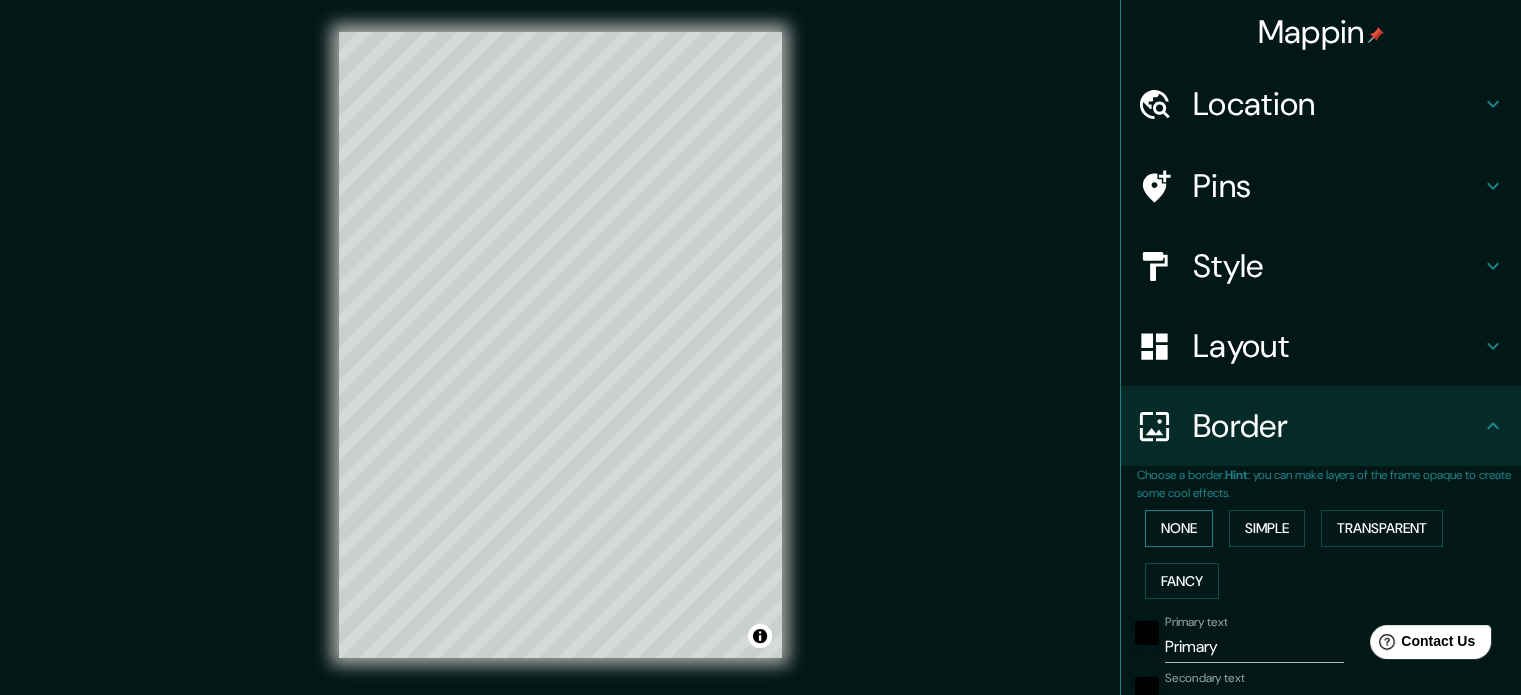 click on "None" at bounding box center (1179, 528) 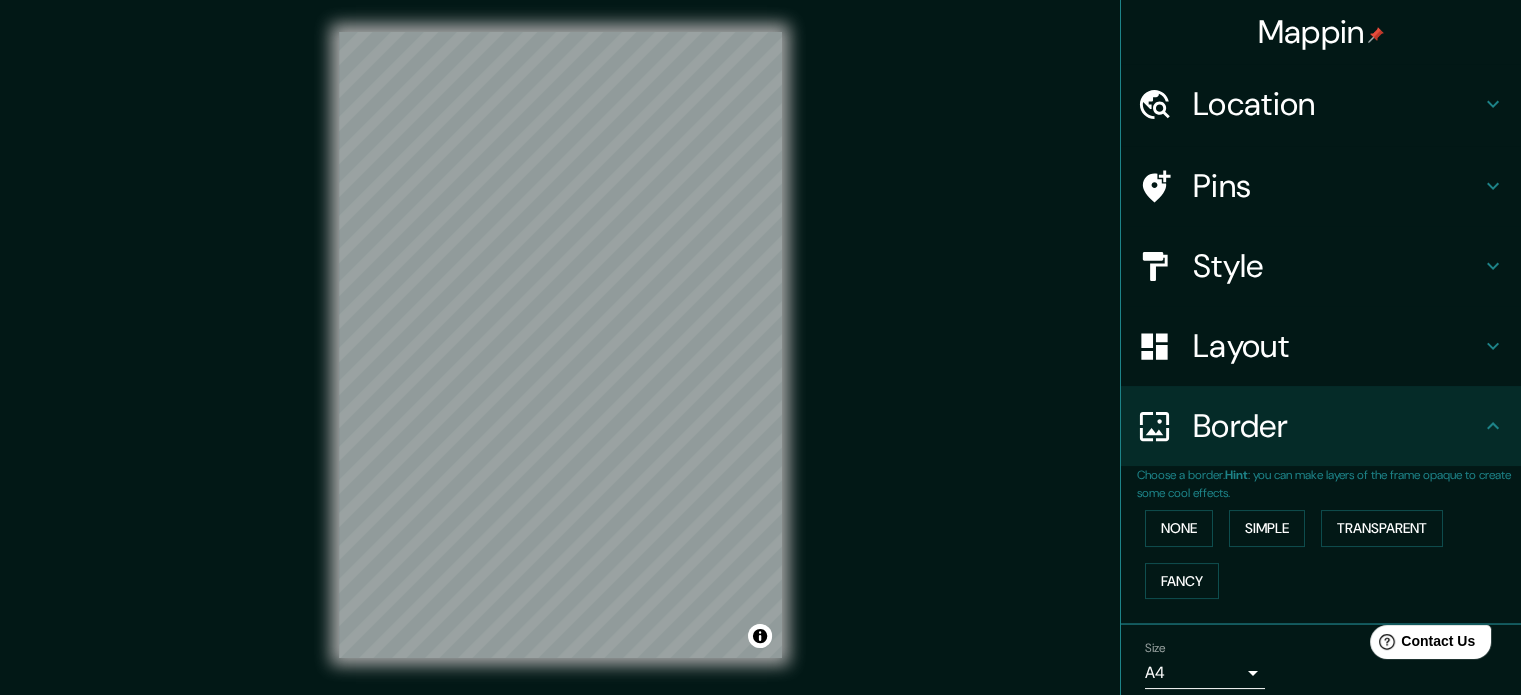 scroll, scrollTop: 76, scrollLeft: 0, axis: vertical 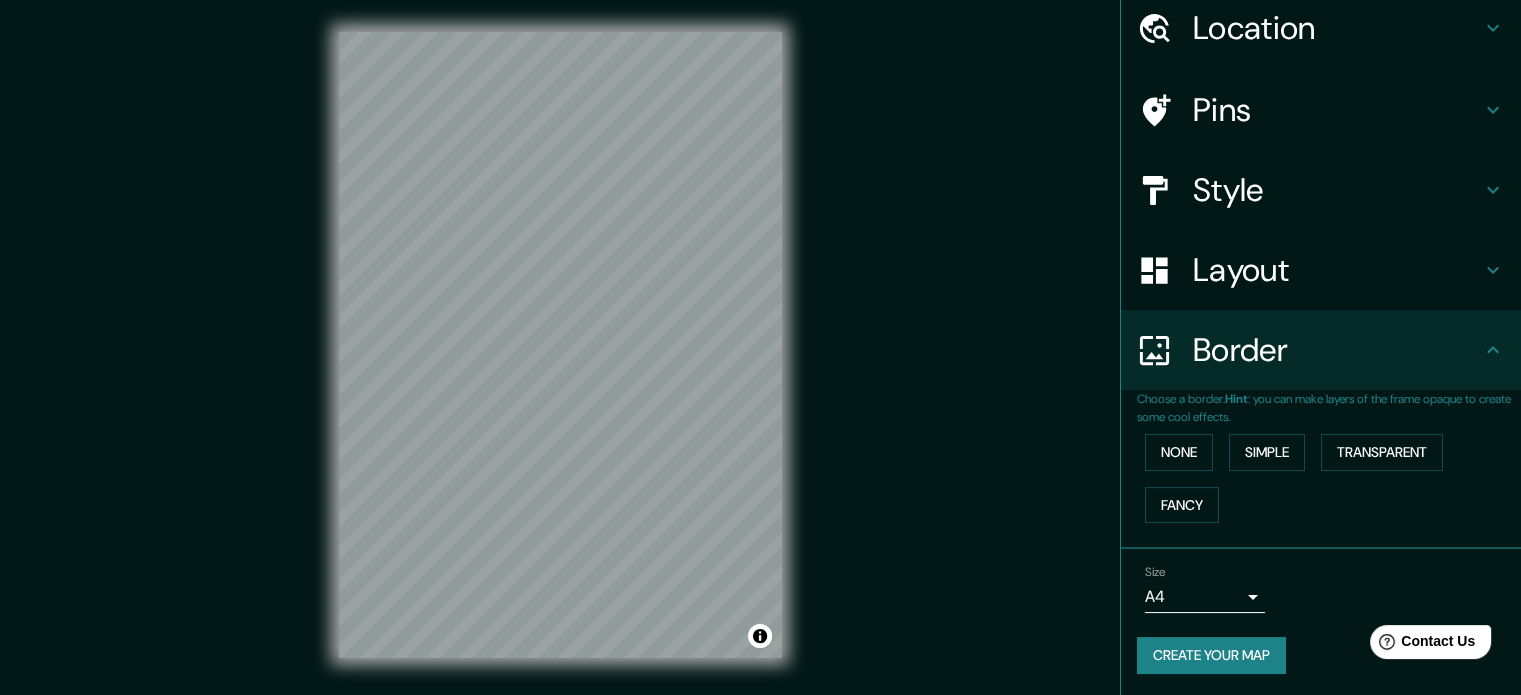 click on "[BRAND_NAME] Location [STREET_NAME] [NUMBER], [CITY], [REGION] [POSTAL_CODE], [COUNTRY] Pins Style Layout Border Choose a border.  Hint : you can make layers of the frame opaque to create some cool effects. None Simple Transparent Fancy Size A4 single Create your map © Mapbox   © OpenStreetMap   Improve this map Any problems, suggestions, or concerns please email    help@example.com . . ." at bounding box center (760, 347) 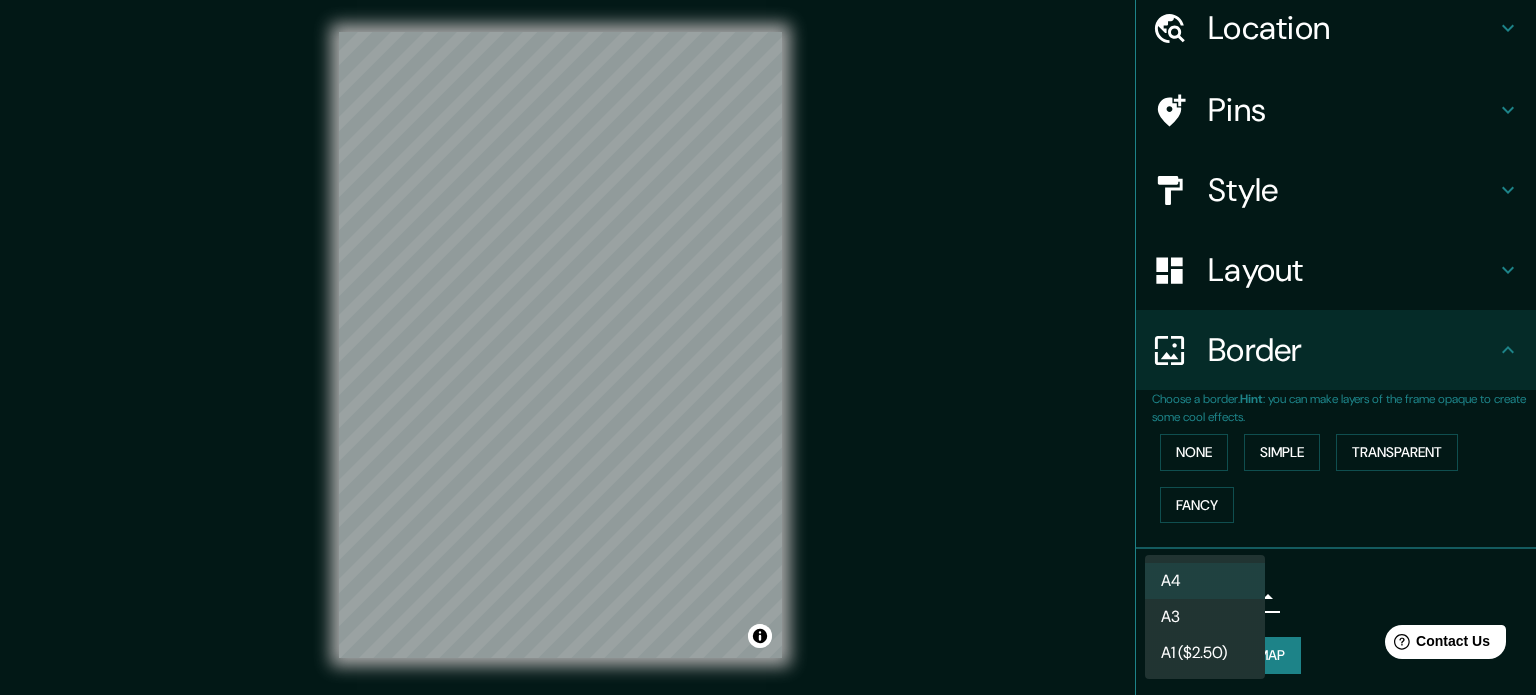 click on "A3" at bounding box center (1205, 617) 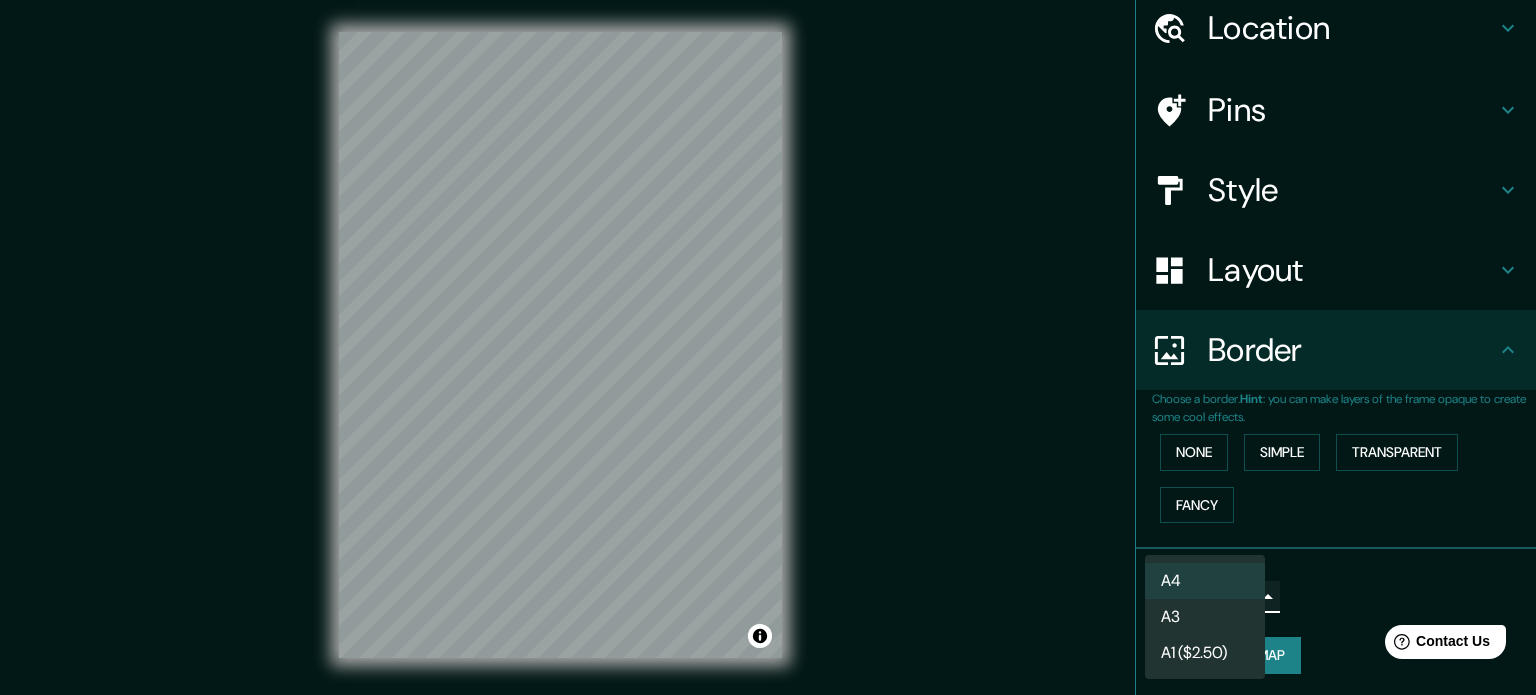 type on "a4" 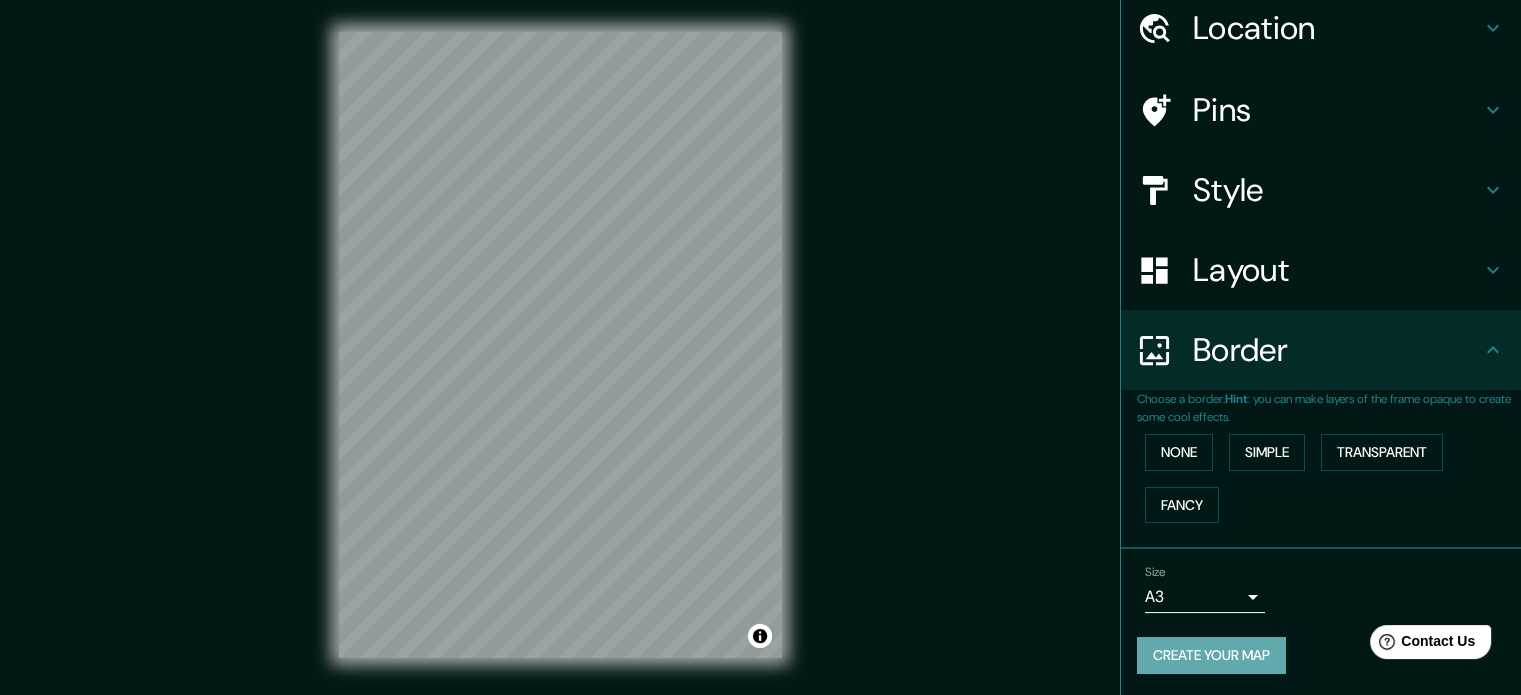 click on "Create your map" at bounding box center [1211, 655] 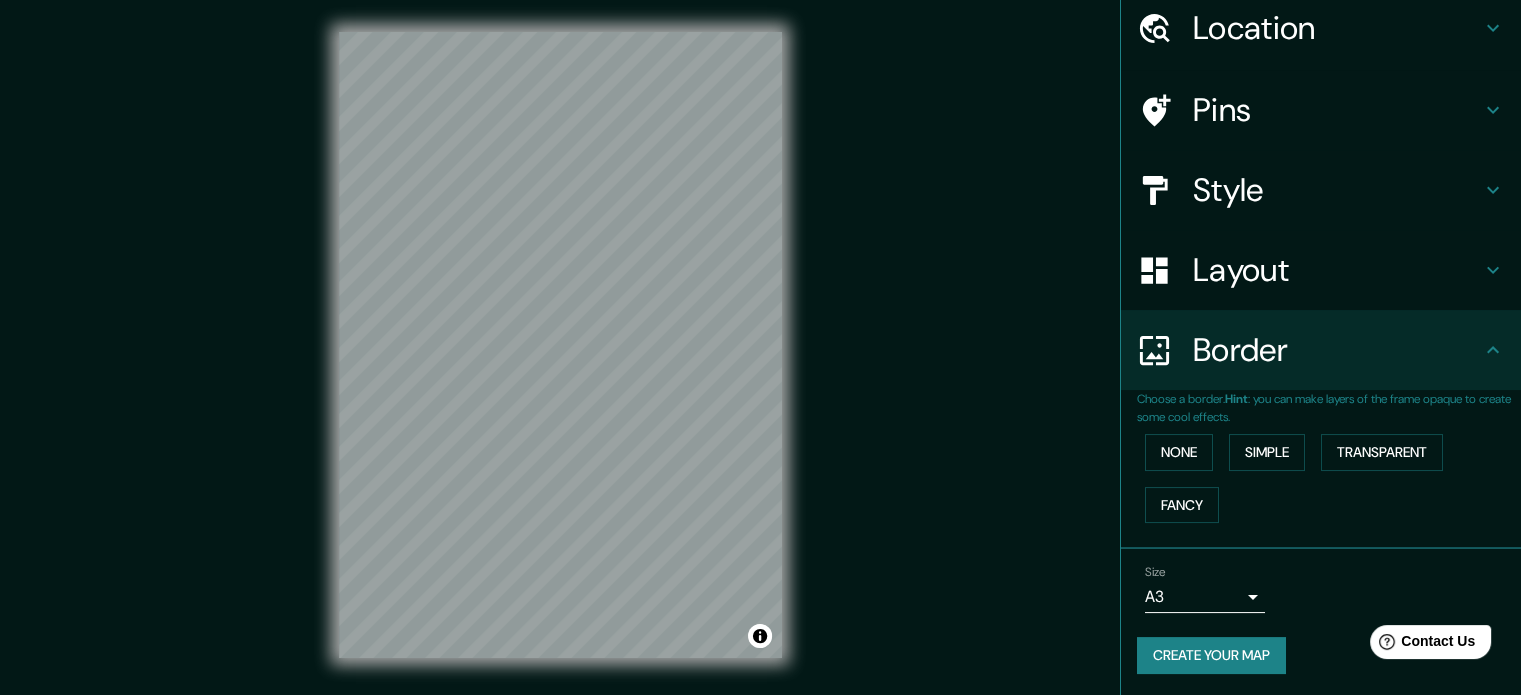 click on "Create your map" at bounding box center [1211, 655] 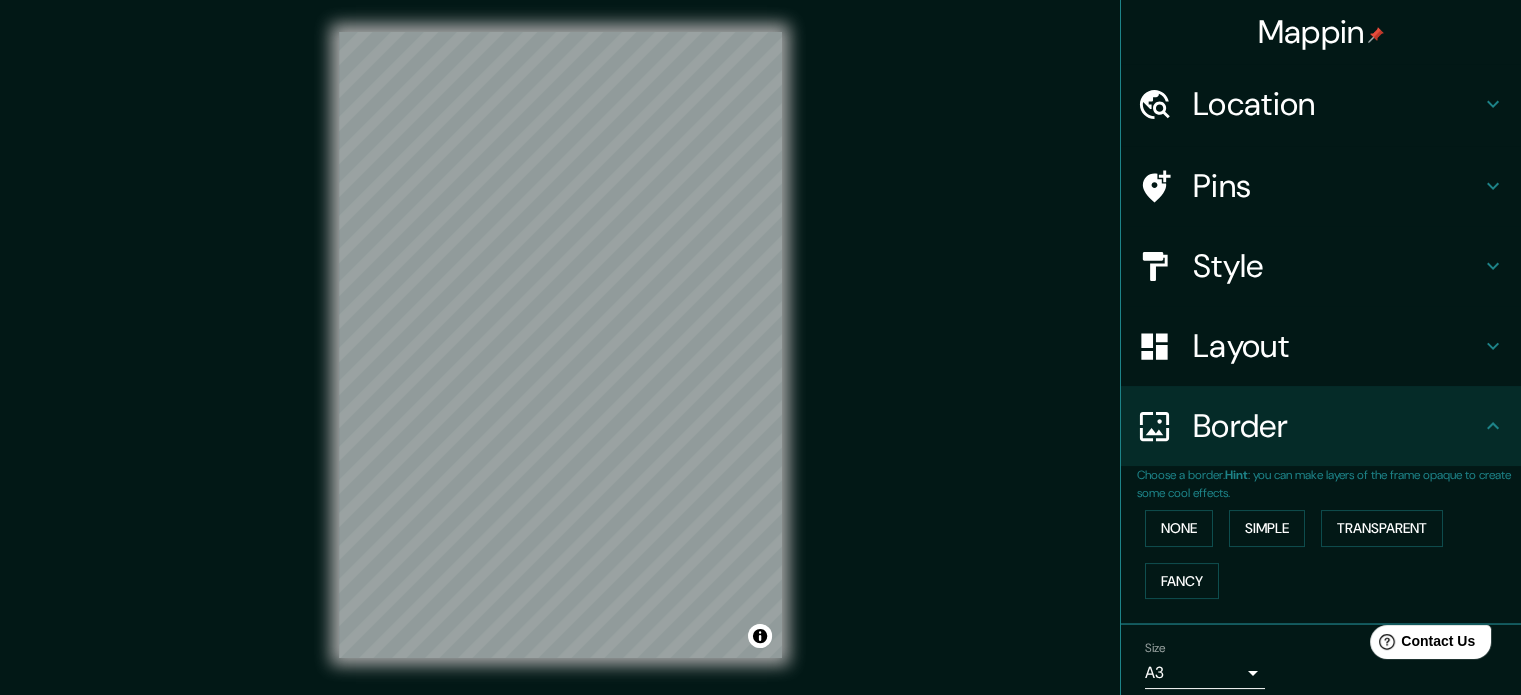 scroll, scrollTop: 76, scrollLeft: 0, axis: vertical 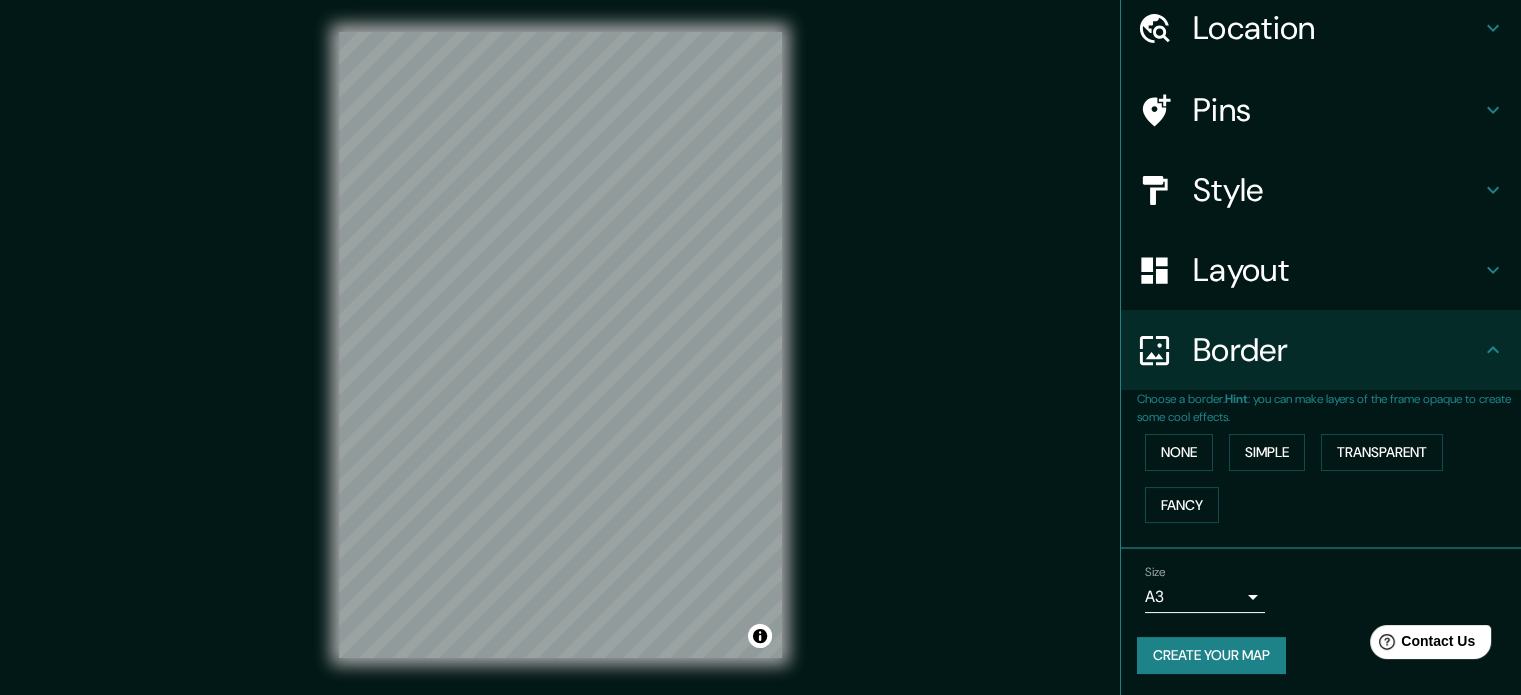 drag, startPoint x: 811, startPoint y: 500, endPoint x: 1313, endPoint y: 582, distance: 508.65314 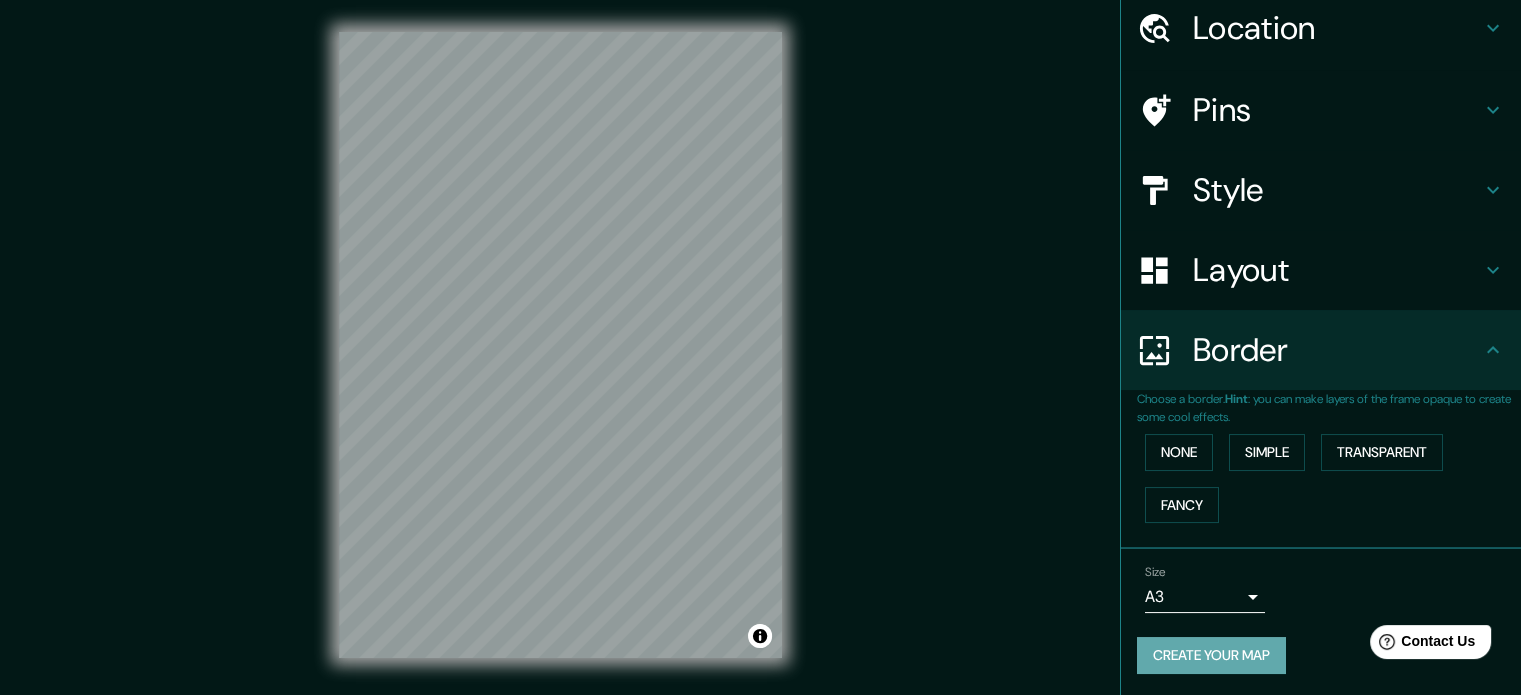 click on "Create your map" at bounding box center [1211, 655] 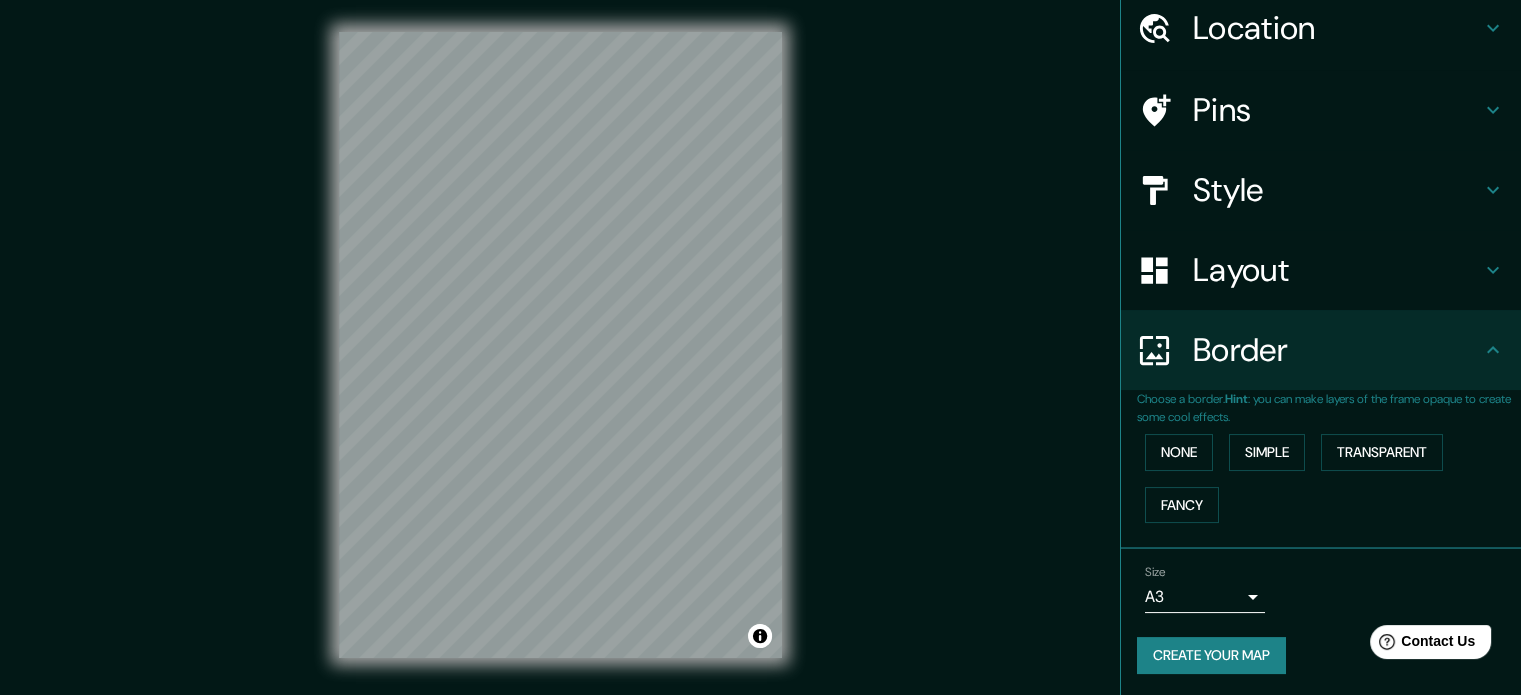 click on "Style" at bounding box center [1337, 190] 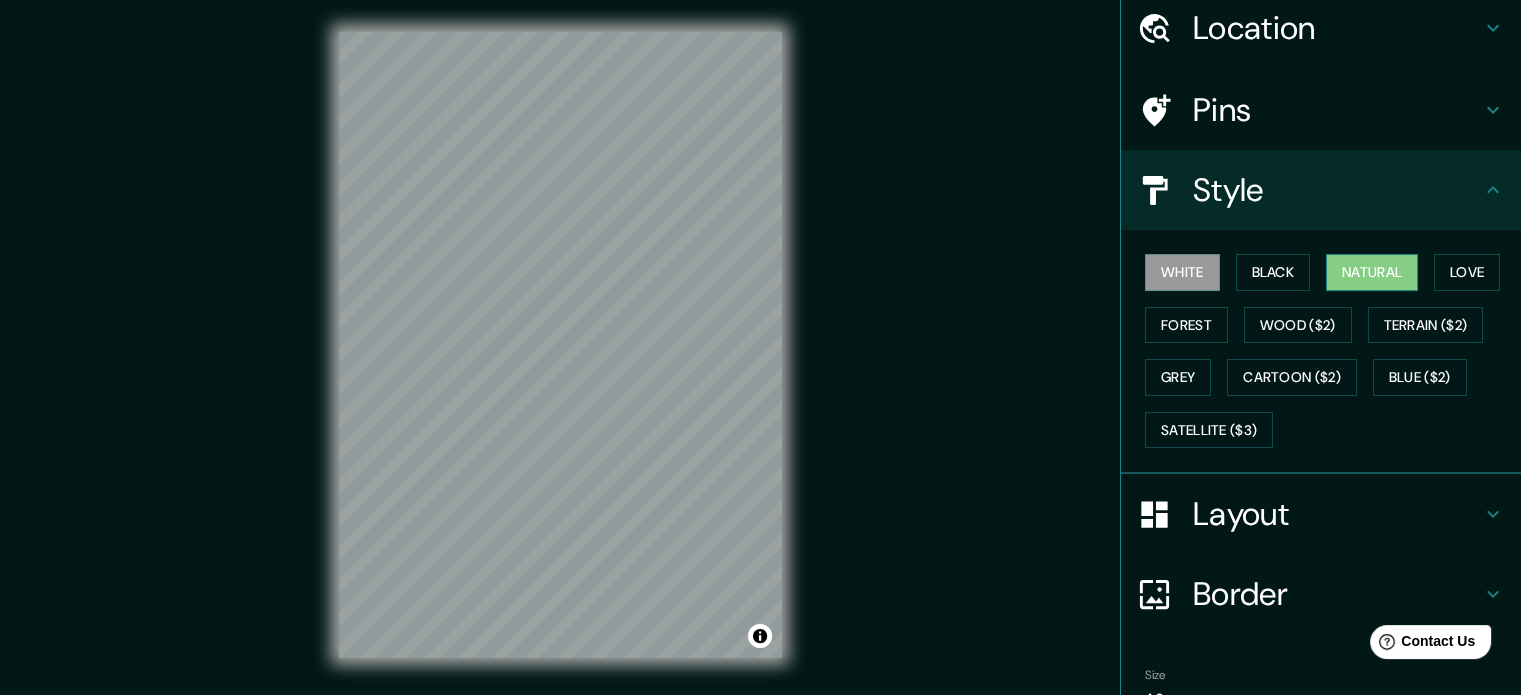 click on "Natural" at bounding box center [1372, 272] 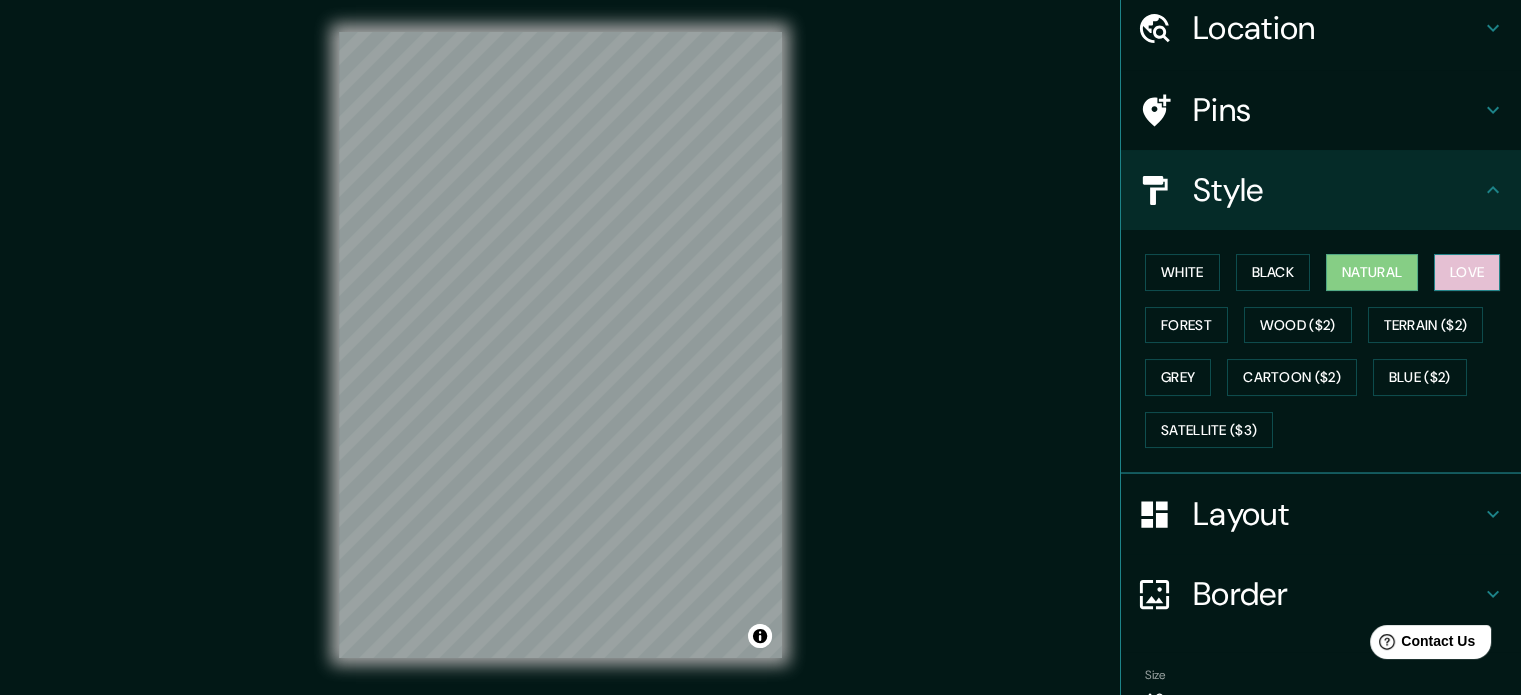 click on "Love" at bounding box center (1467, 272) 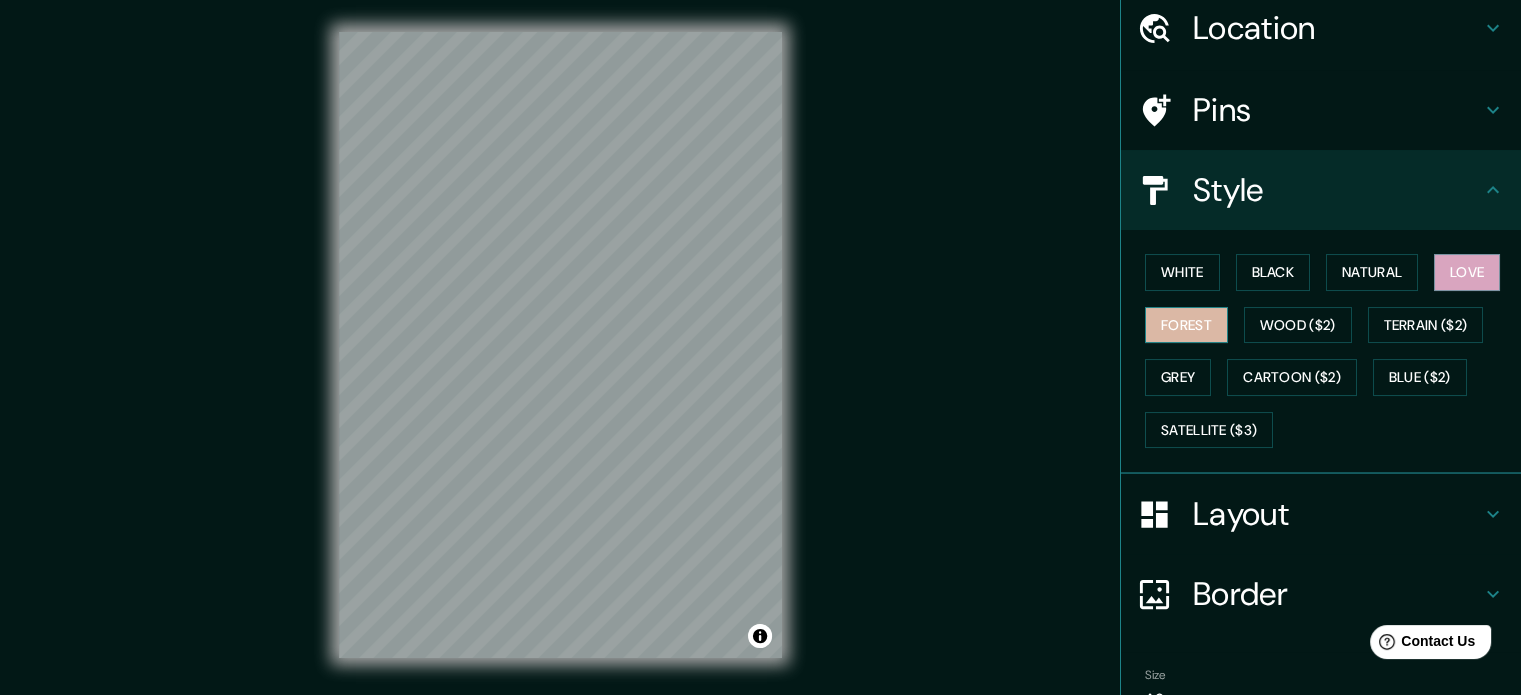 click on "Forest" at bounding box center [1186, 325] 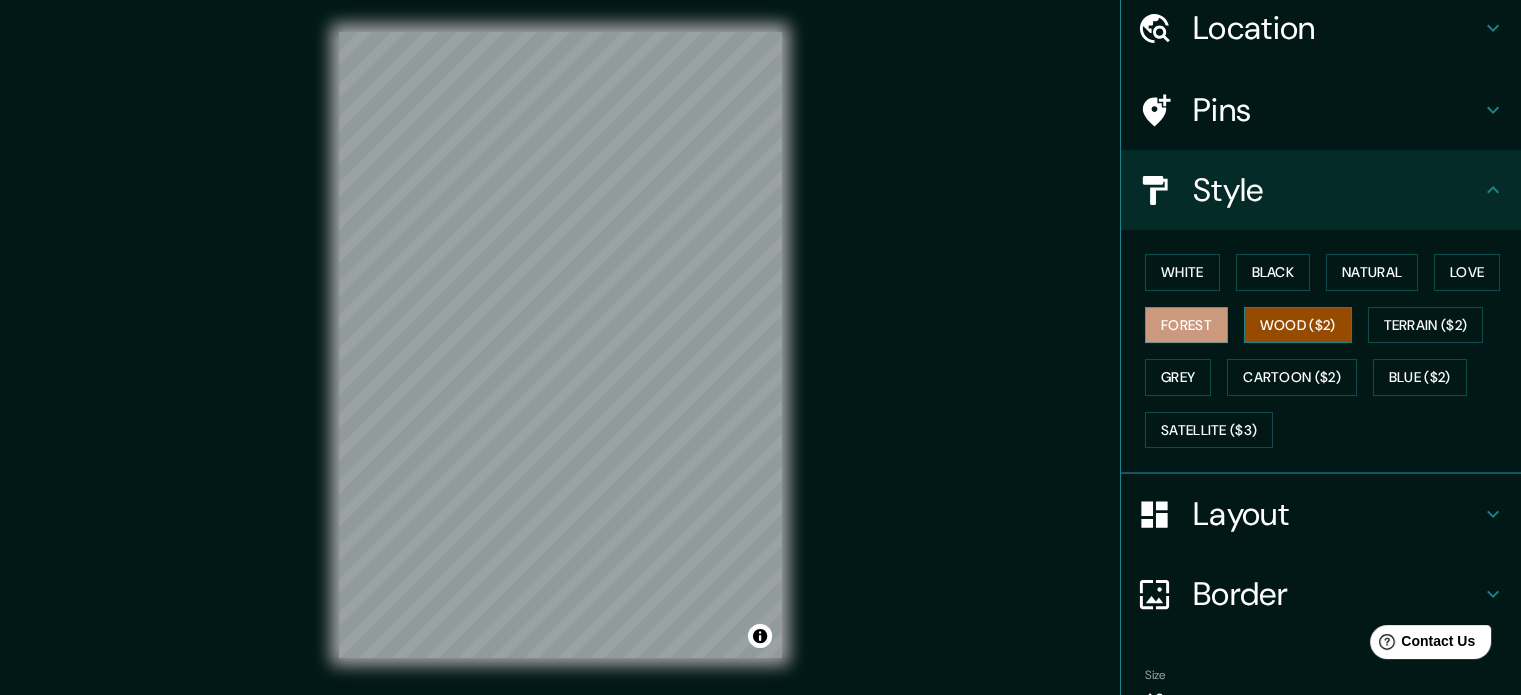 click on "Wood ($2)" at bounding box center (1298, 325) 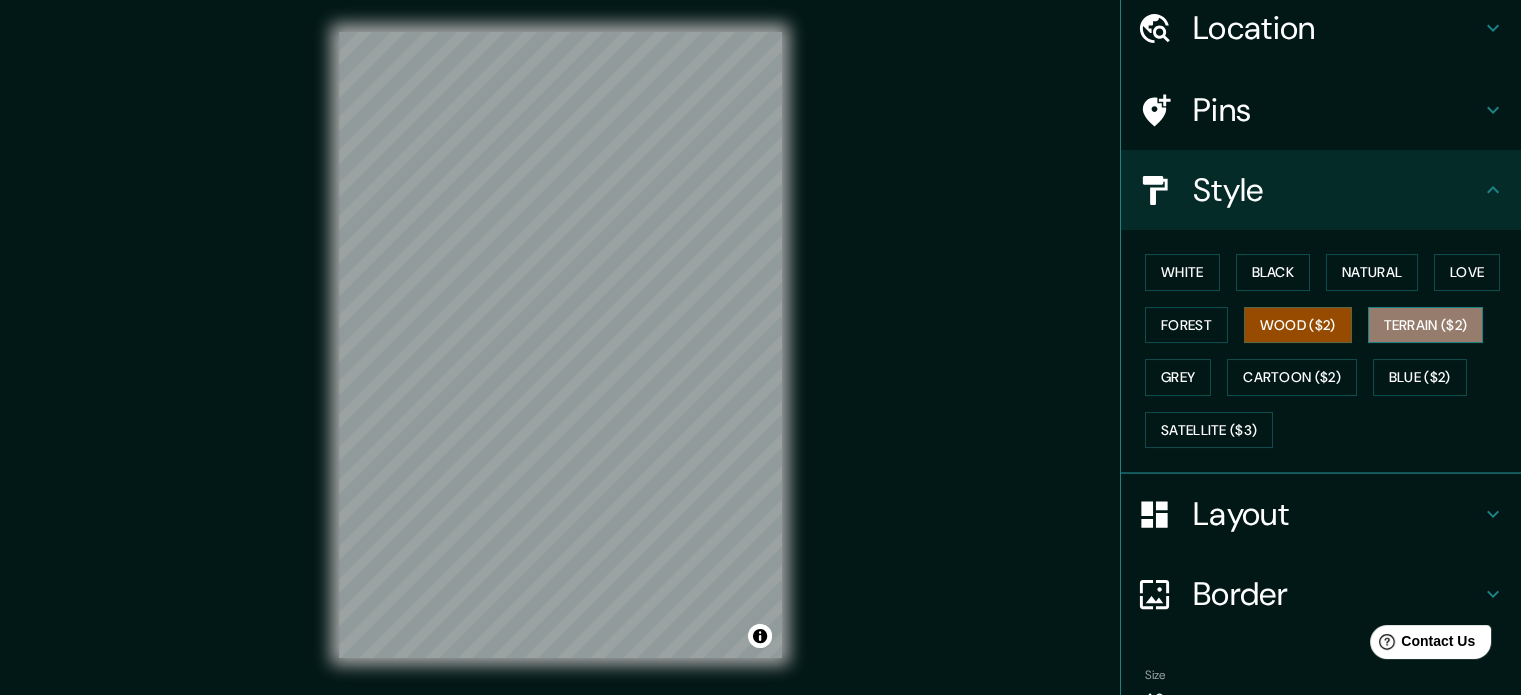 click on "Terrain ($2)" at bounding box center (1426, 325) 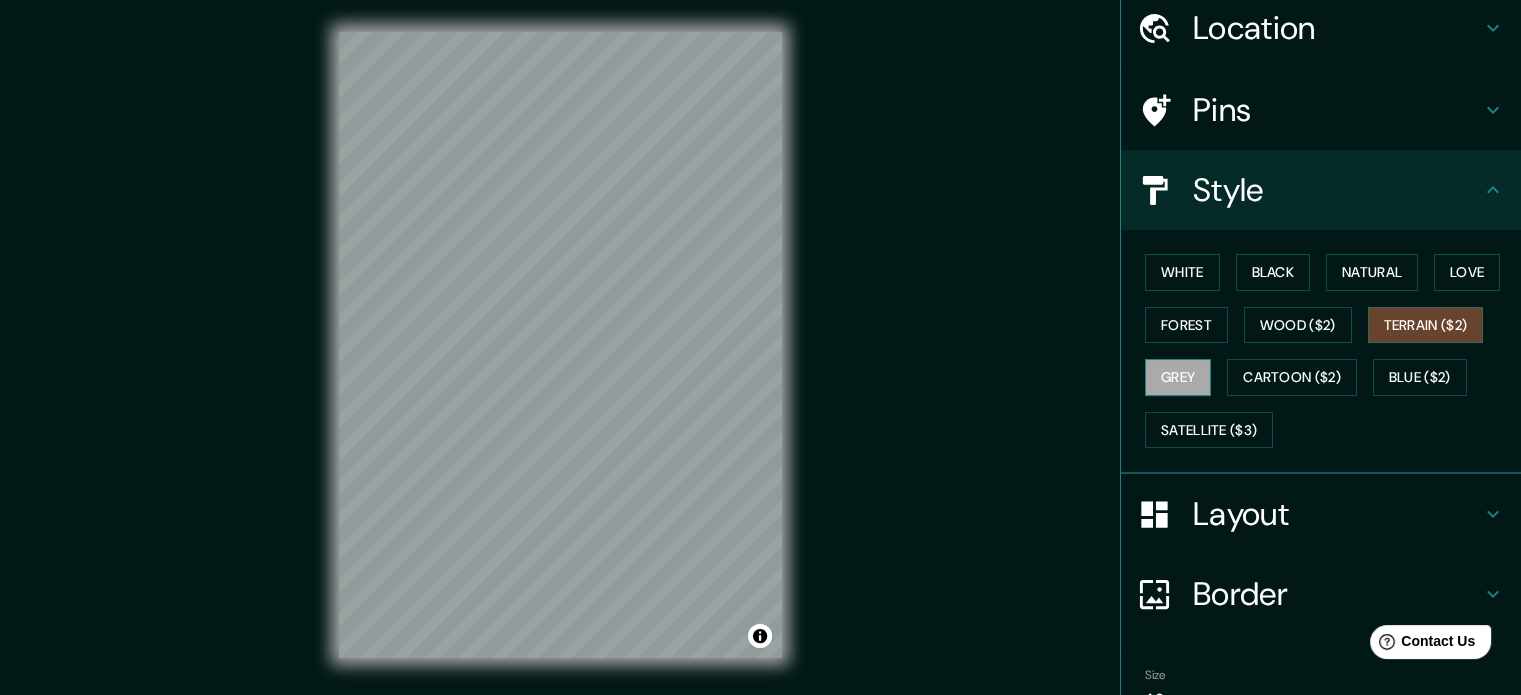 click on "Grey" at bounding box center [1178, 377] 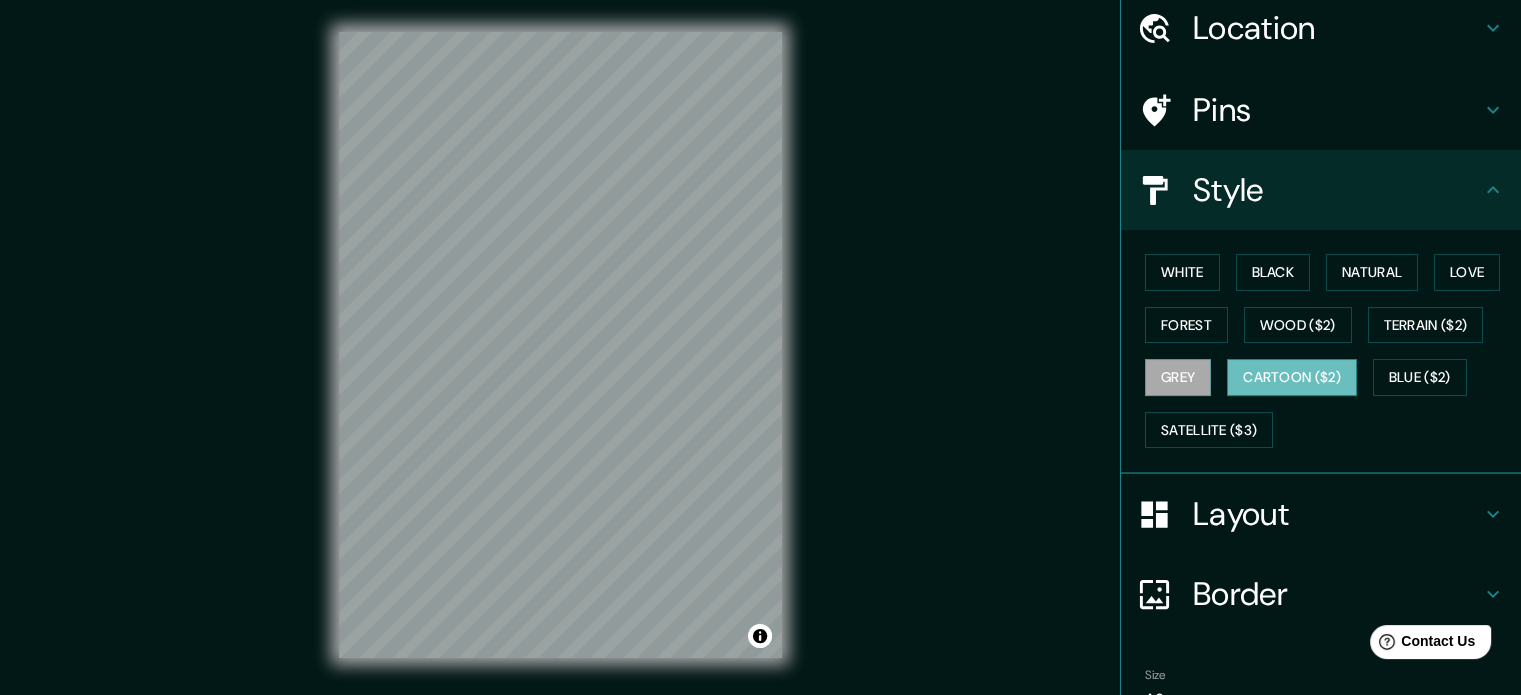 click on "Cartoon ($2)" at bounding box center (1292, 377) 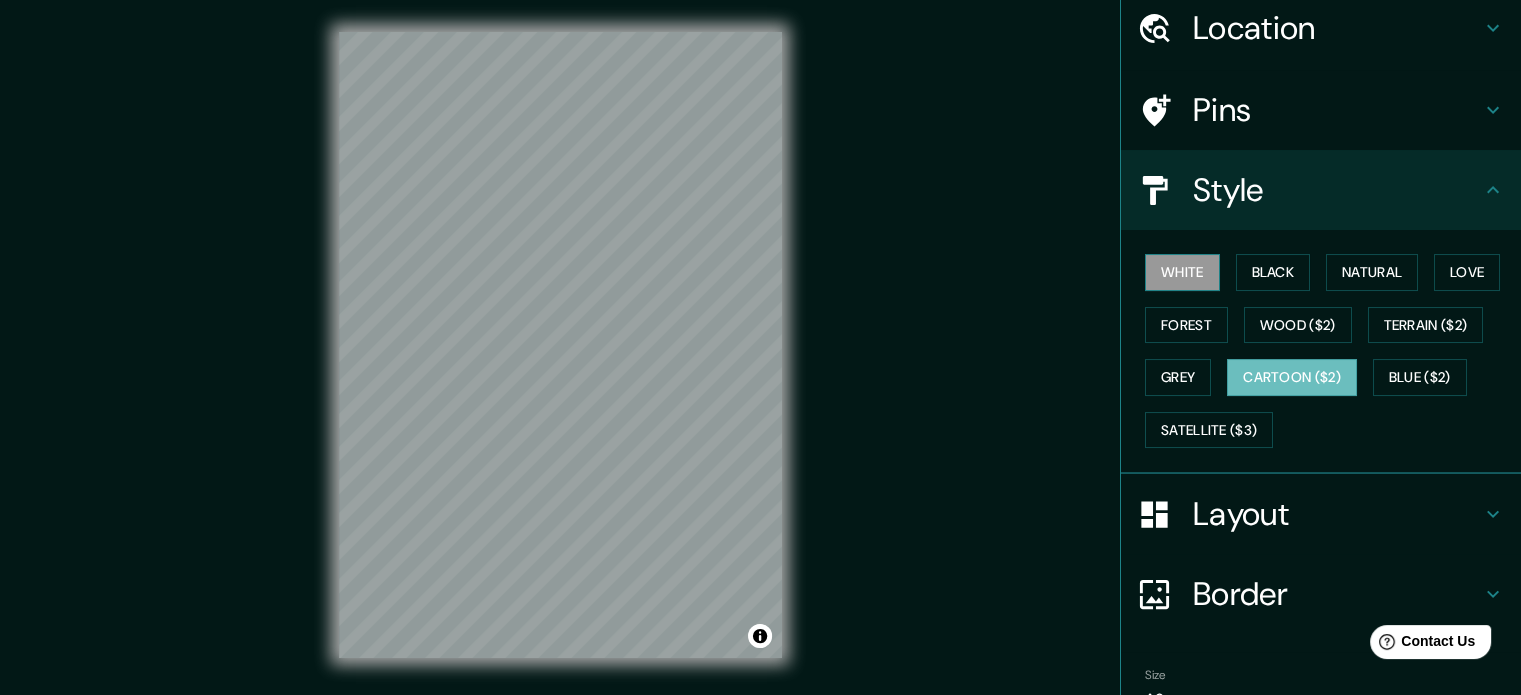 click on "White" at bounding box center (1182, 272) 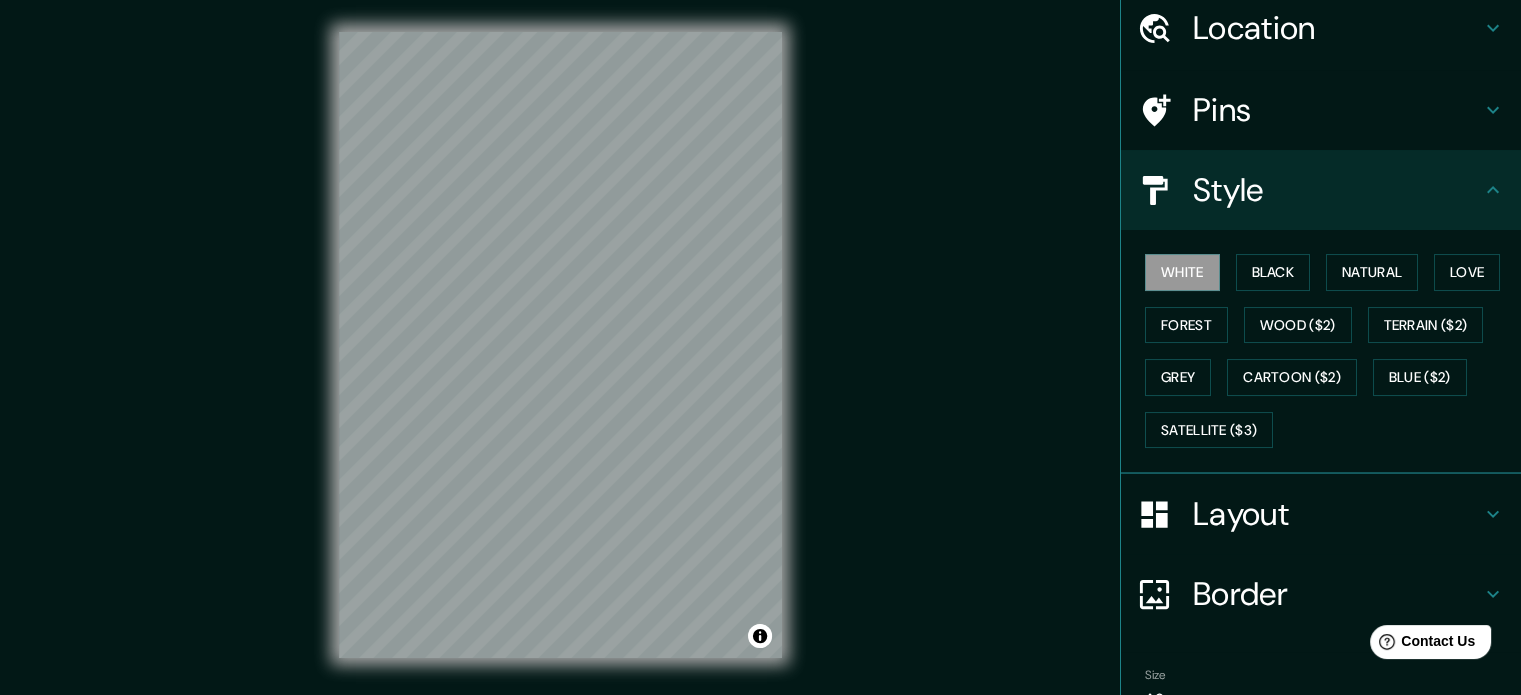 click on "White Black Natural Love Forest Wood ($2) Terrain ($2) Grey Cartoon ($2) Blue ($2) Satellite ($3)" at bounding box center (1329, 351) 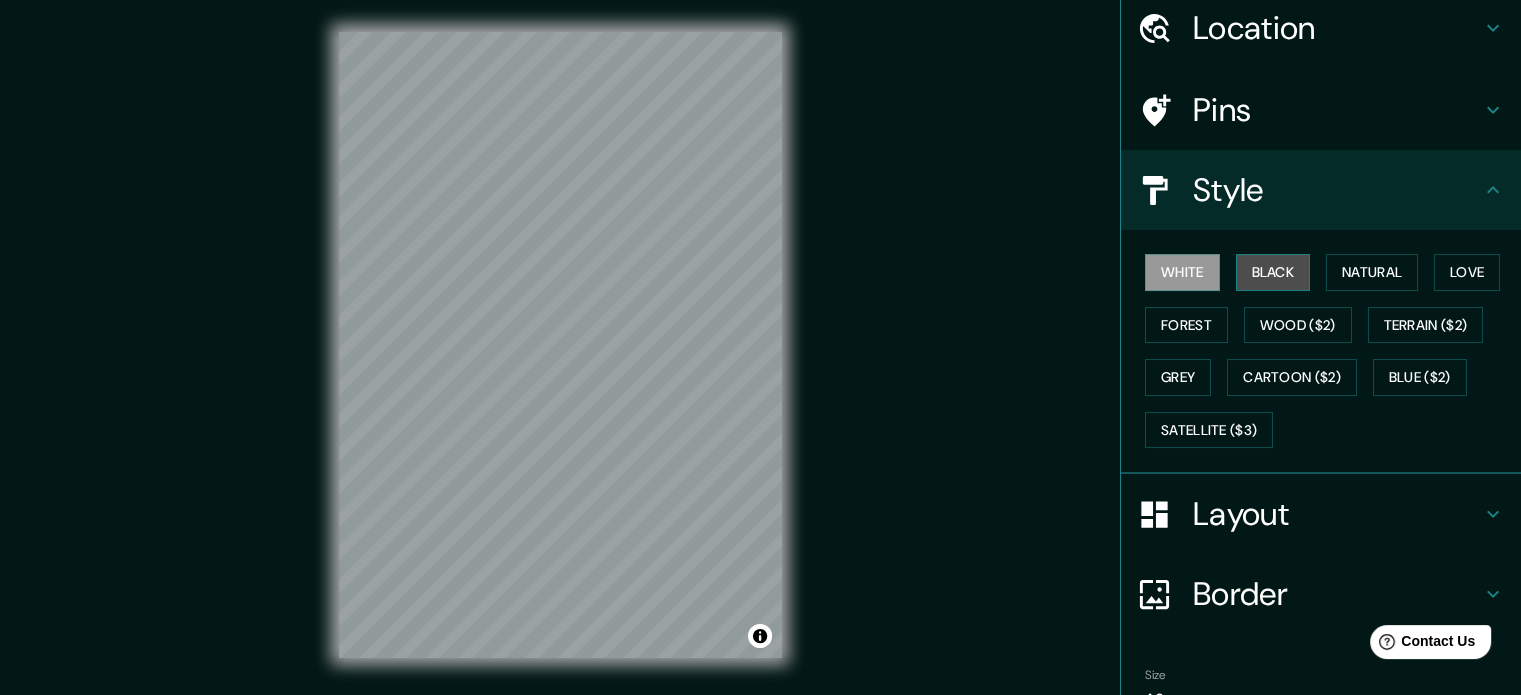 click on "Black" at bounding box center [1273, 272] 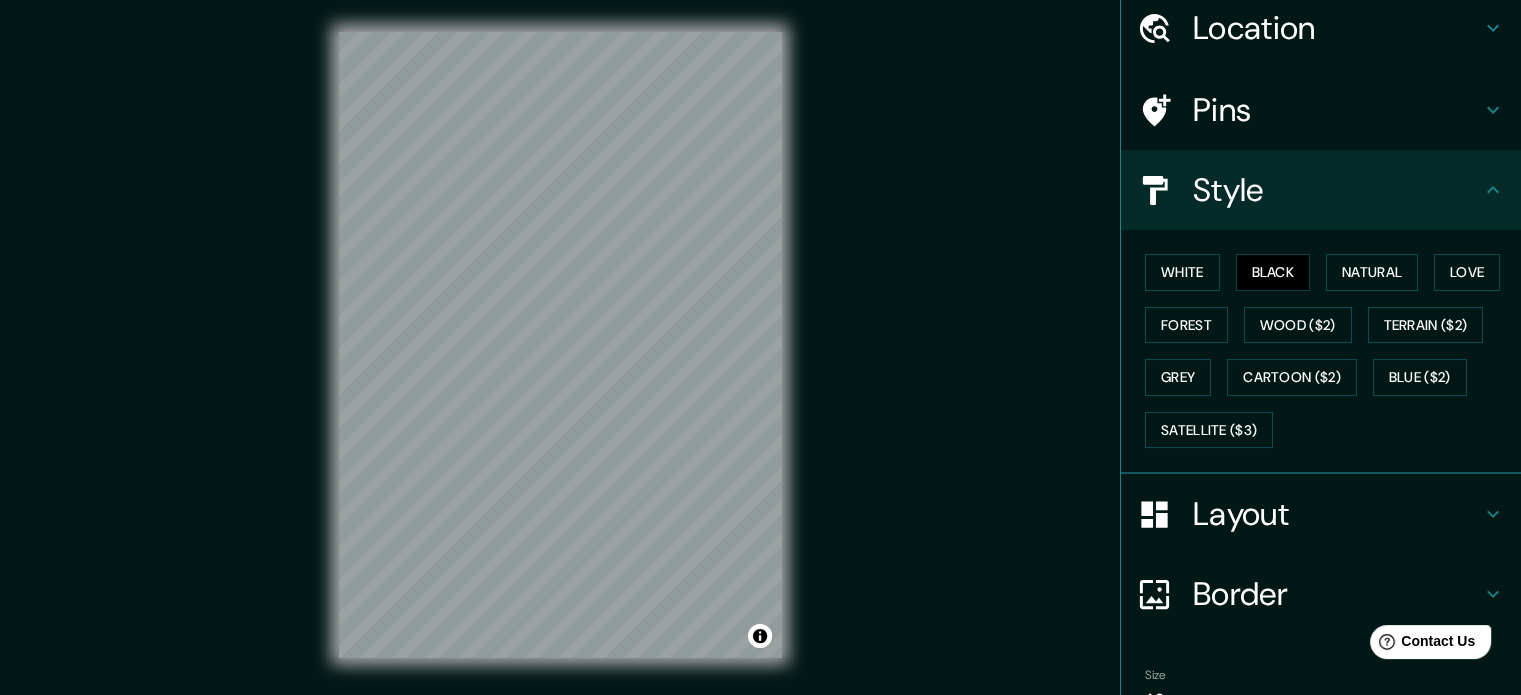 click on "White Black Natural Love Forest Wood ($2) Terrain ($2) Grey Cartoon ($2) Blue ($2) Satellite ($3)" at bounding box center [1329, 351] 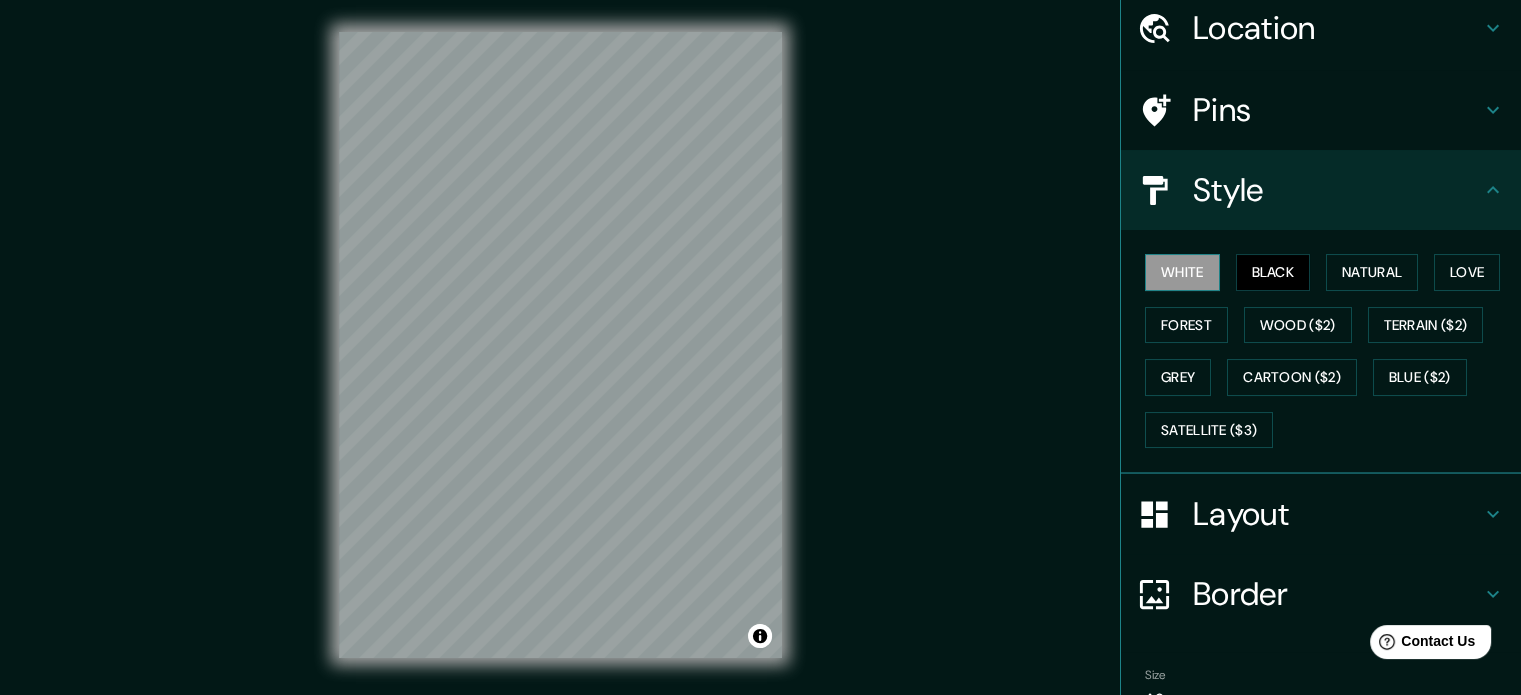 click on "White" at bounding box center (1182, 272) 